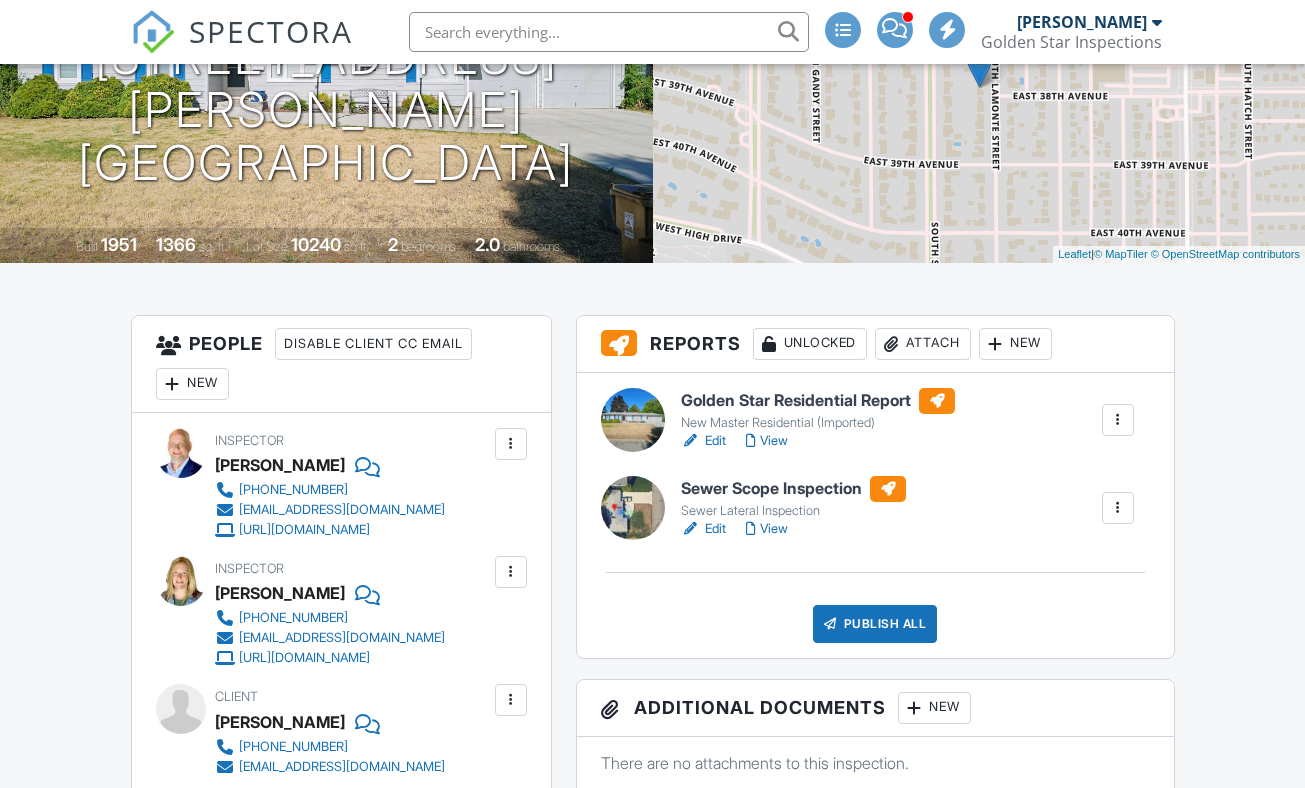 scroll, scrollTop: 394, scrollLeft: 0, axis: vertical 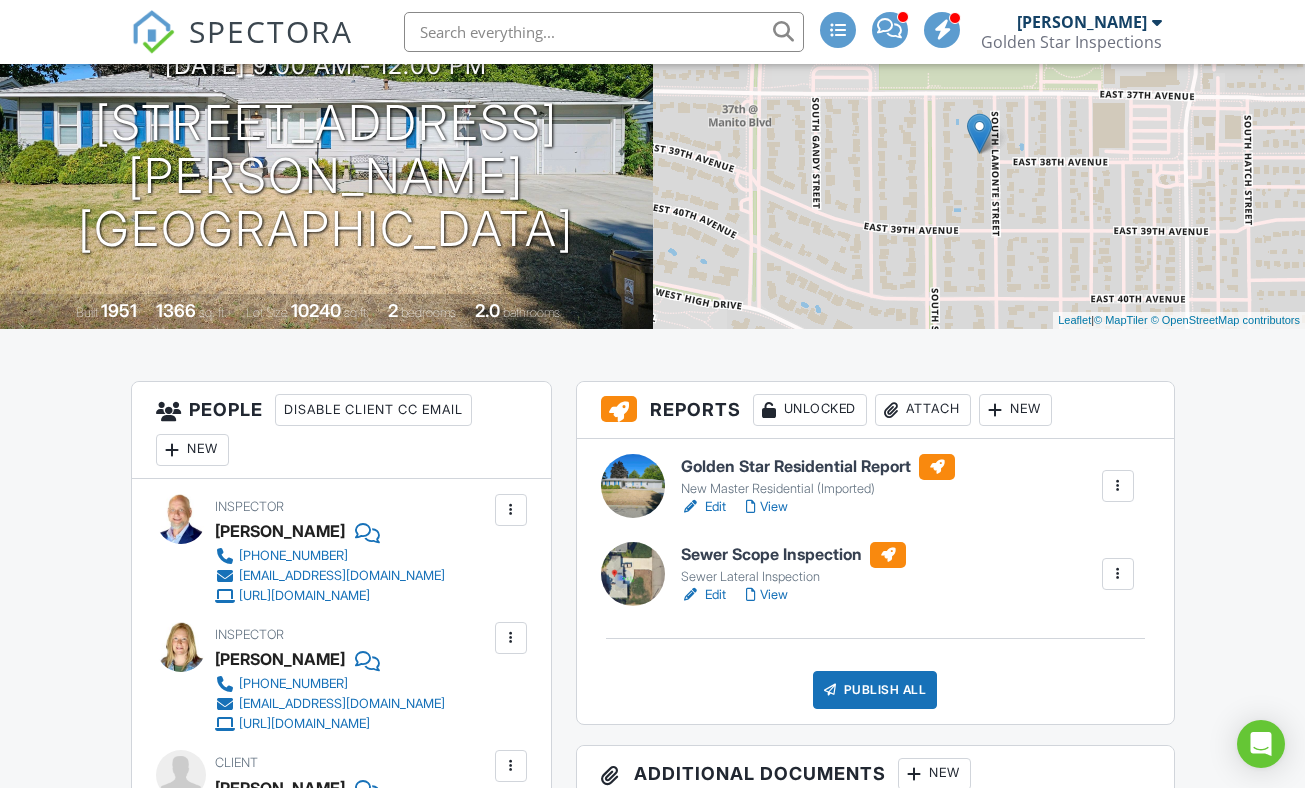 click on "View" at bounding box center (767, 507) 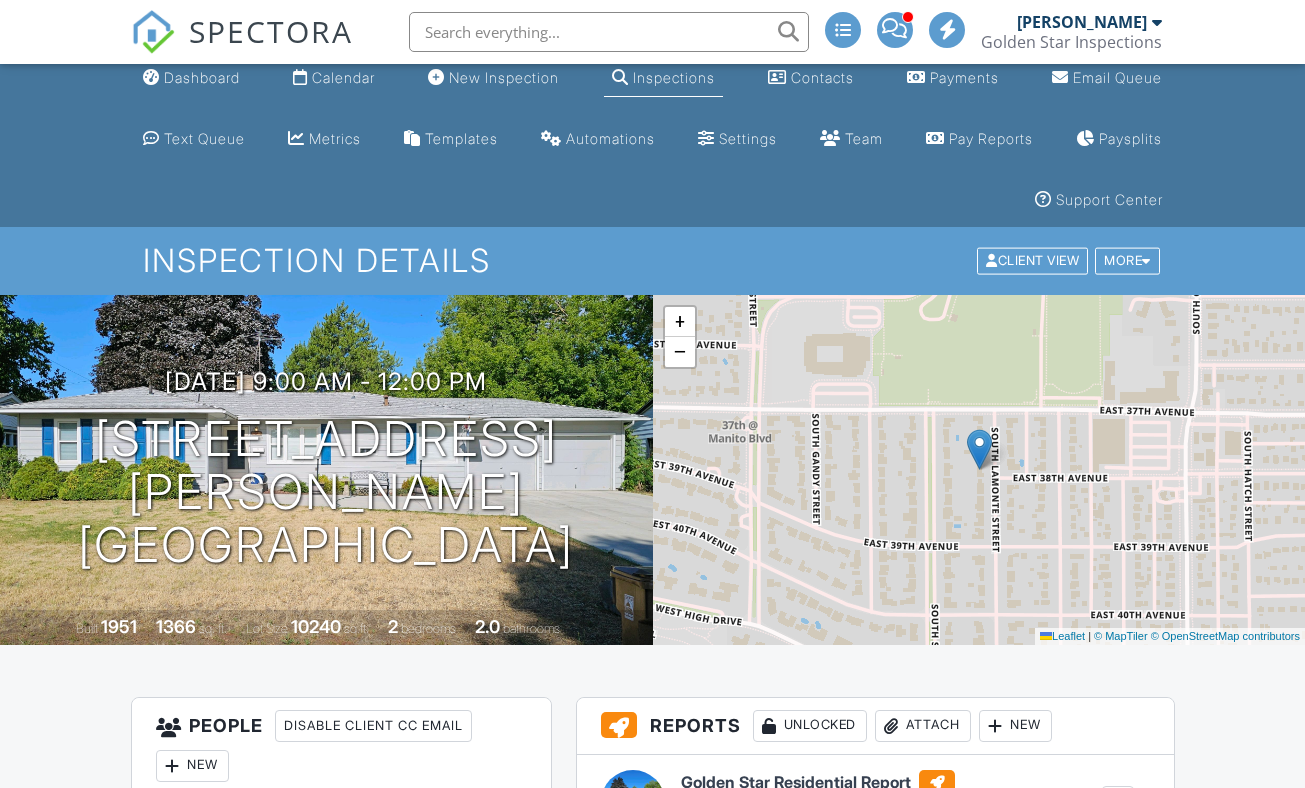 scroll, scrollTop: 372, scrollLeft: 0, axis: vertical 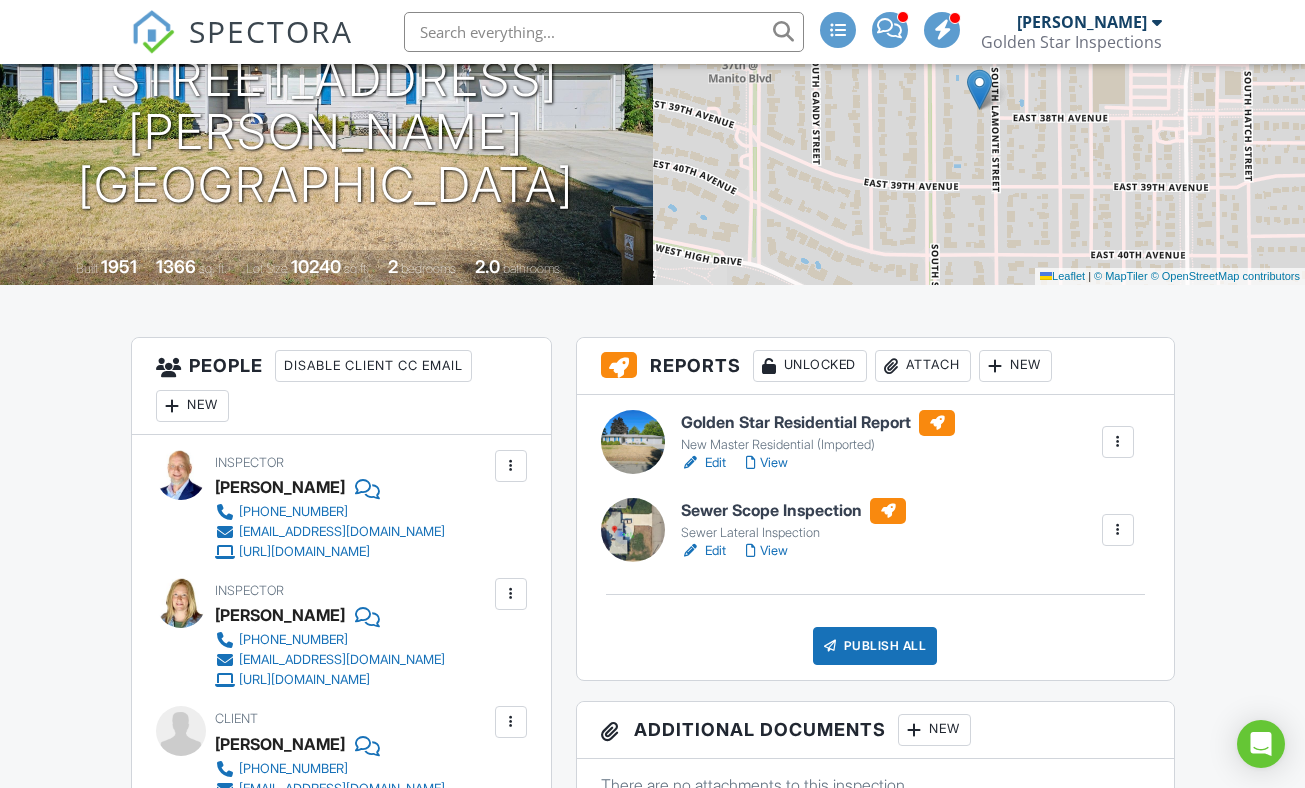 click on "View" at bounding box center (767, 463) 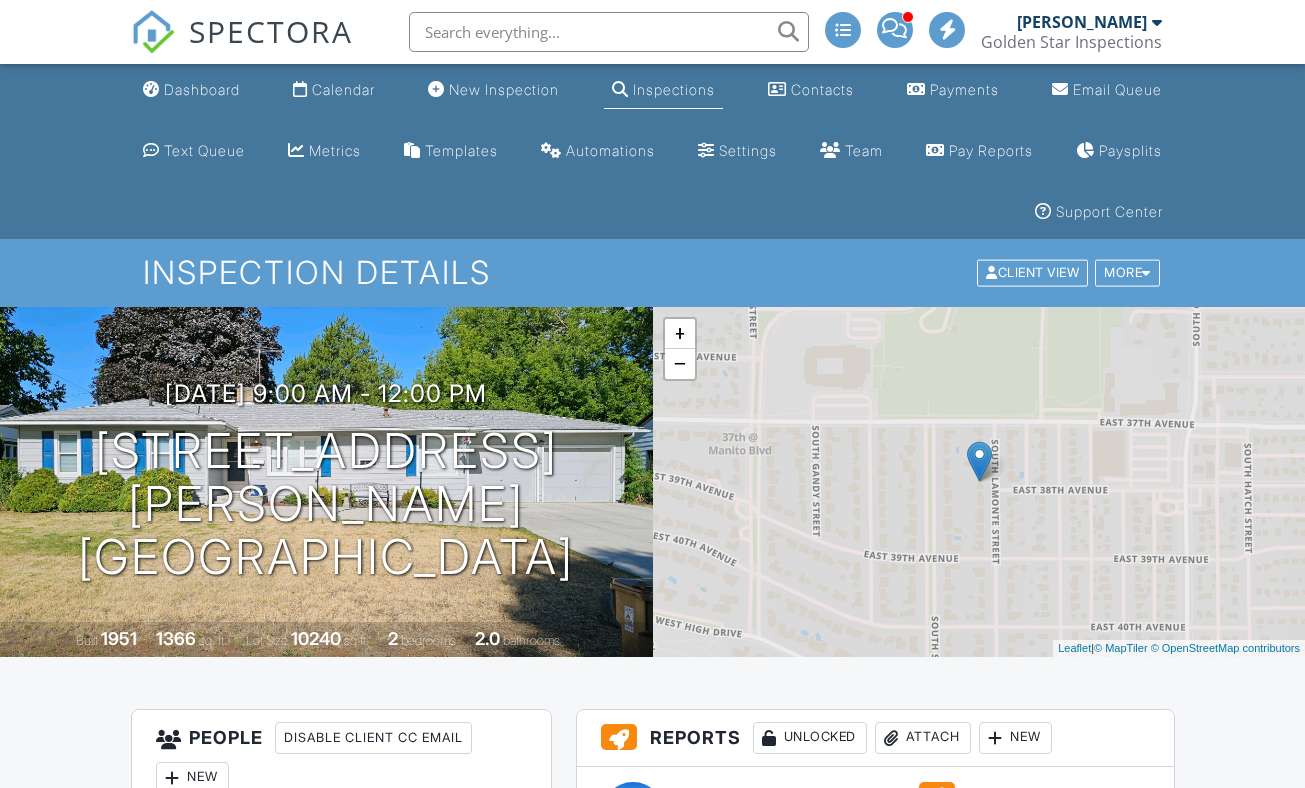 scroll, scrollTop: 0, scrollLeft: 0, axis: both 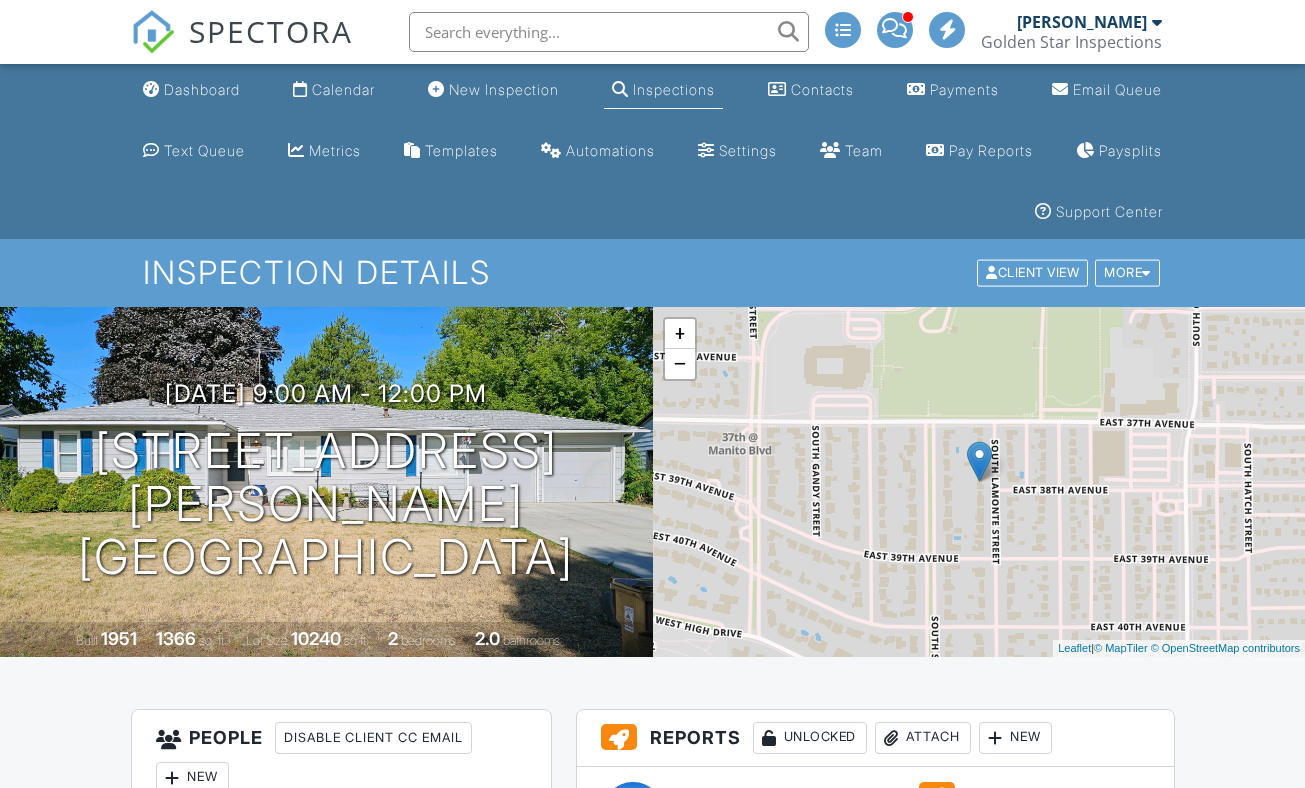 click on "Publish All" at bounding box center (875, 1018) 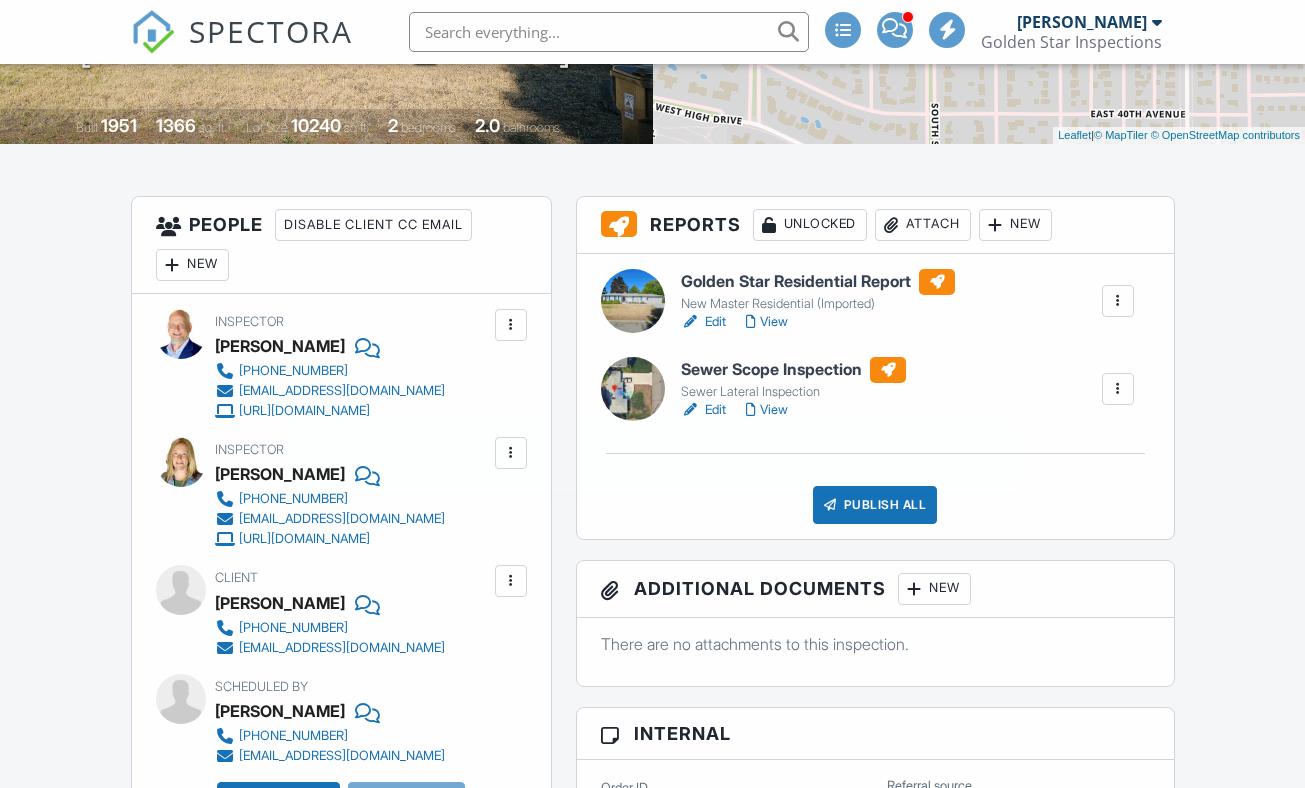scroll, scrollTop: 513, scrollLeft: 0, axis: vertical 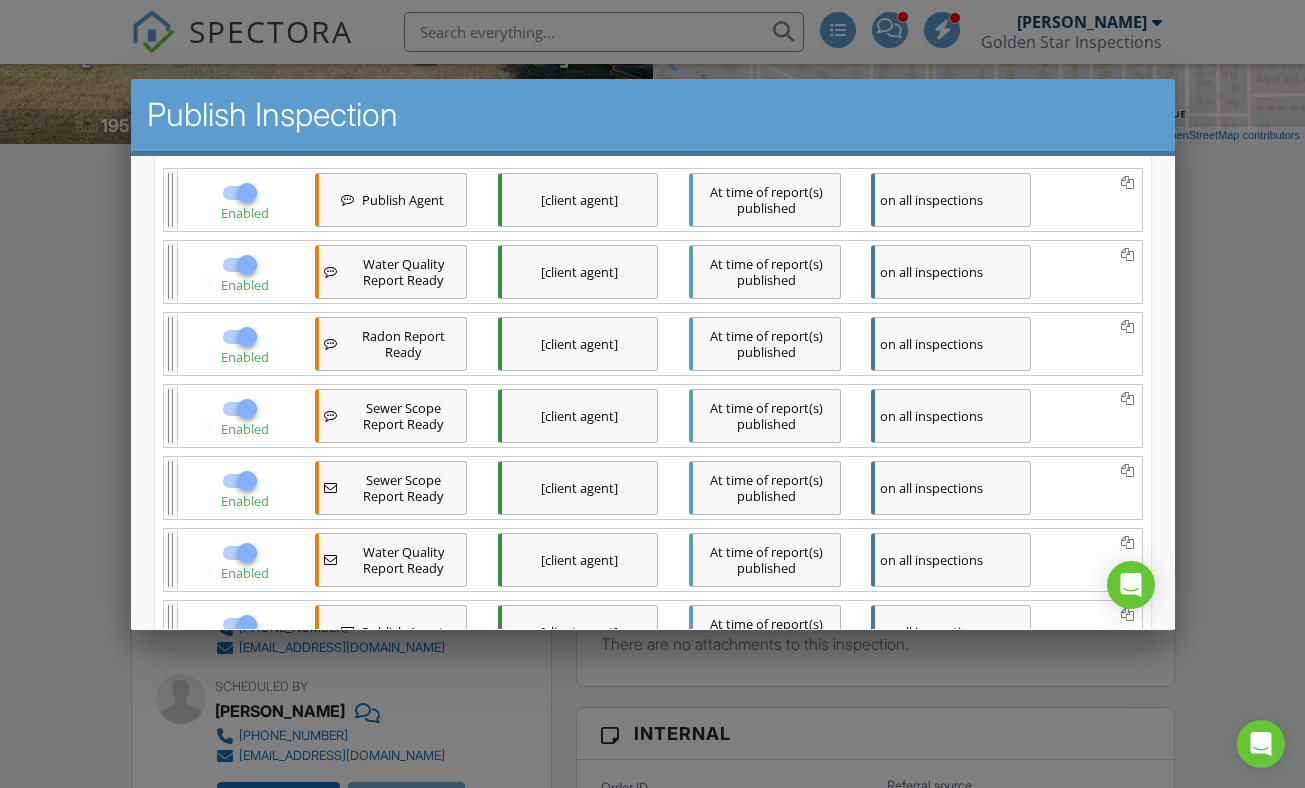 click at bounding box center [246, 264] 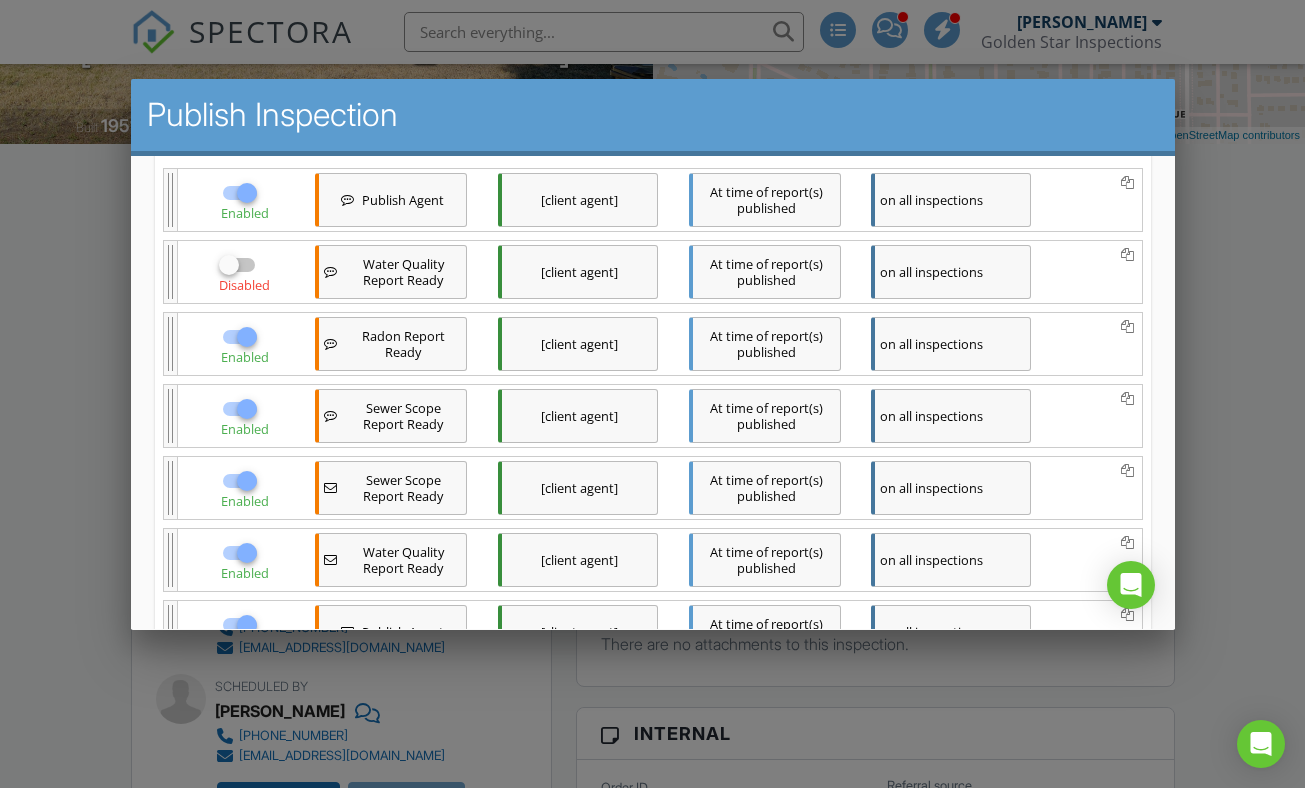 click at bounding box center (246, 336) 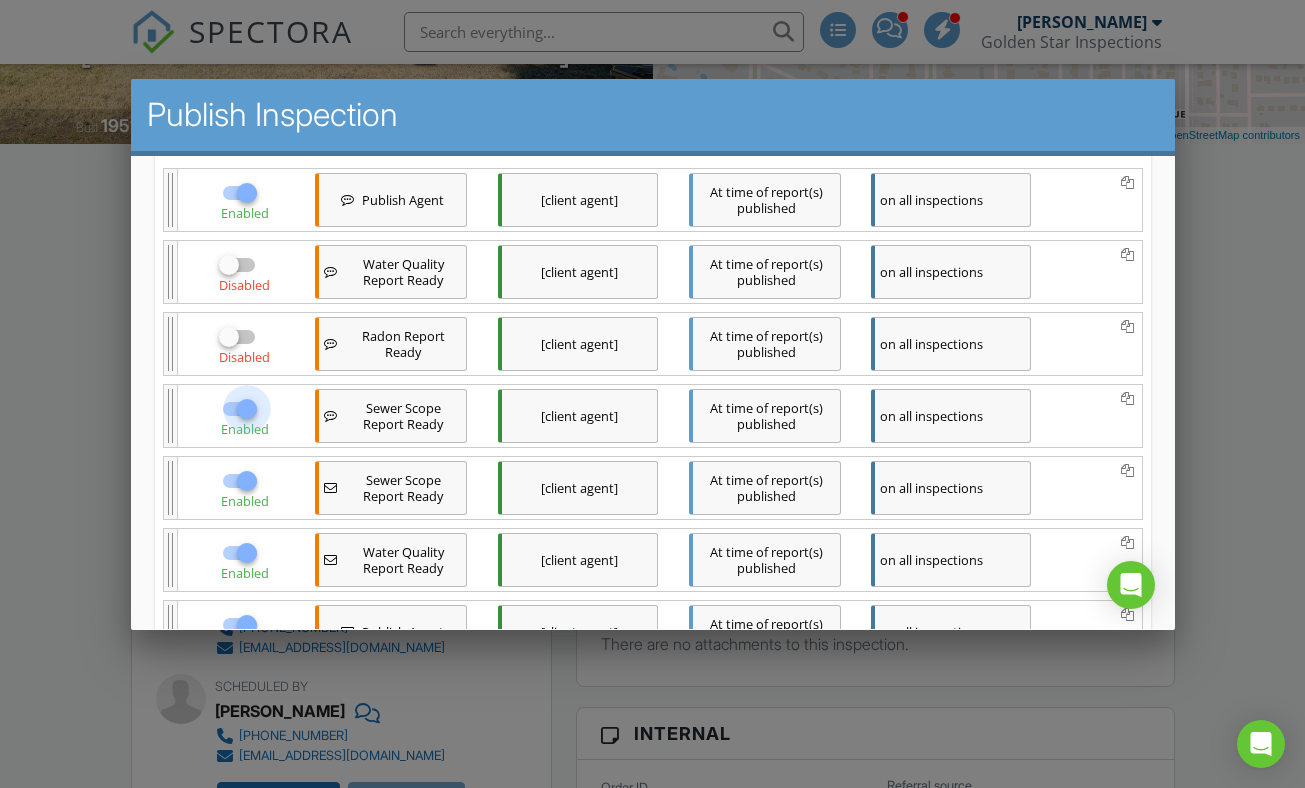 click at bounding box center (246, 408) 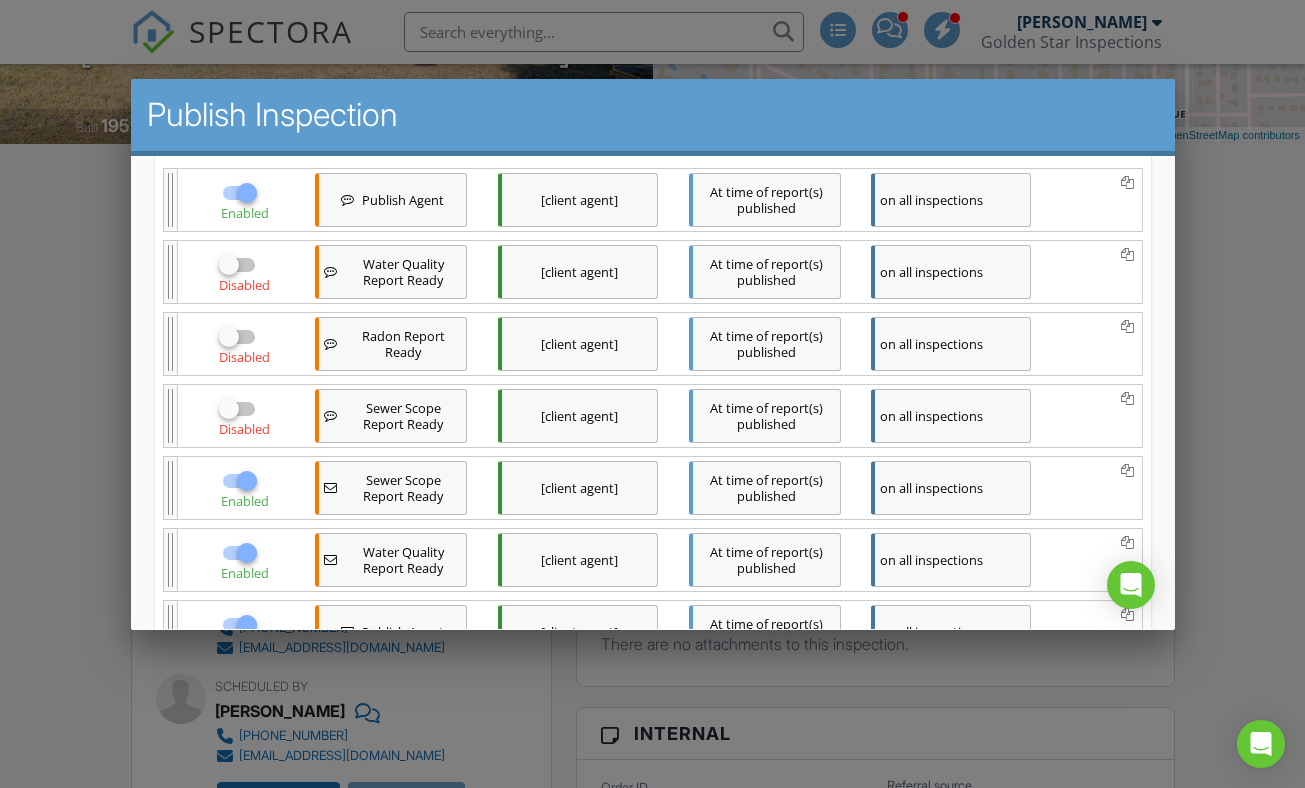 click at bounding box center (246, 480) 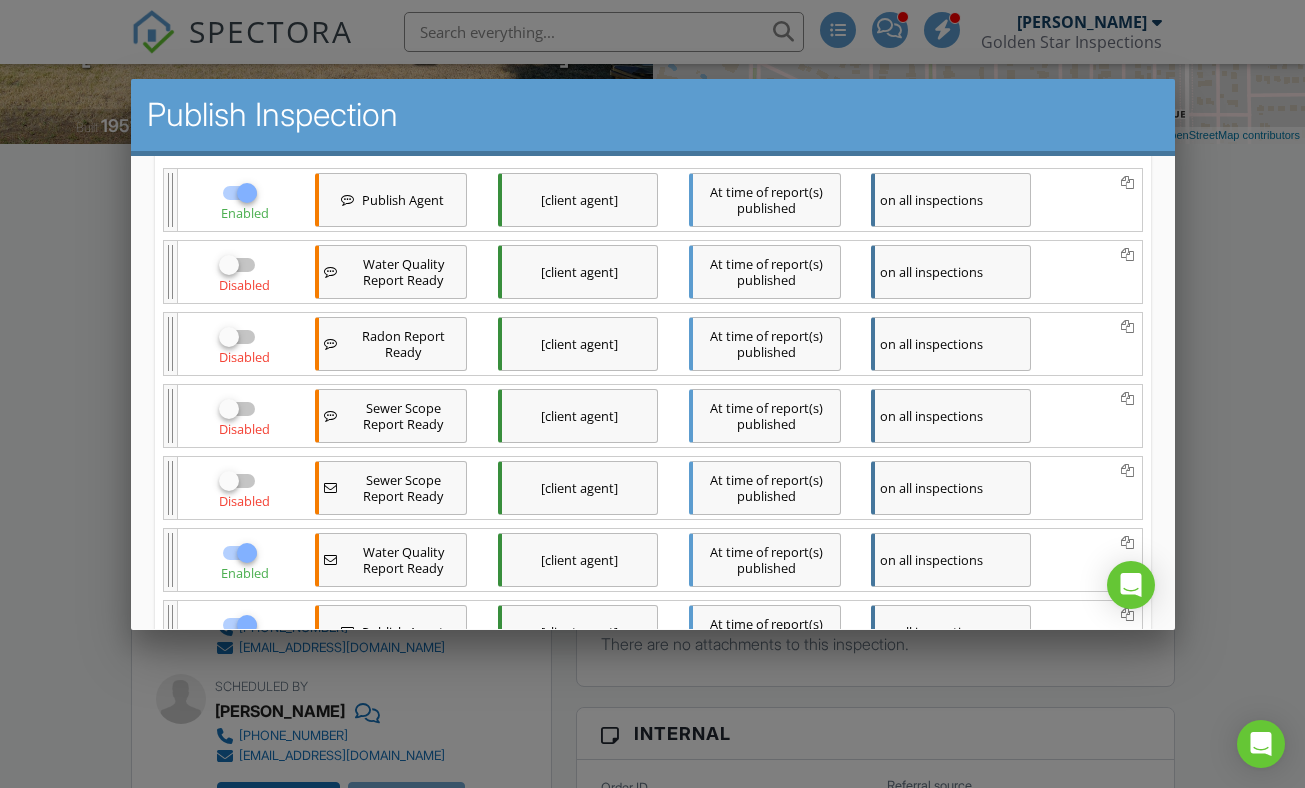 click at bounding box center [246, 552] 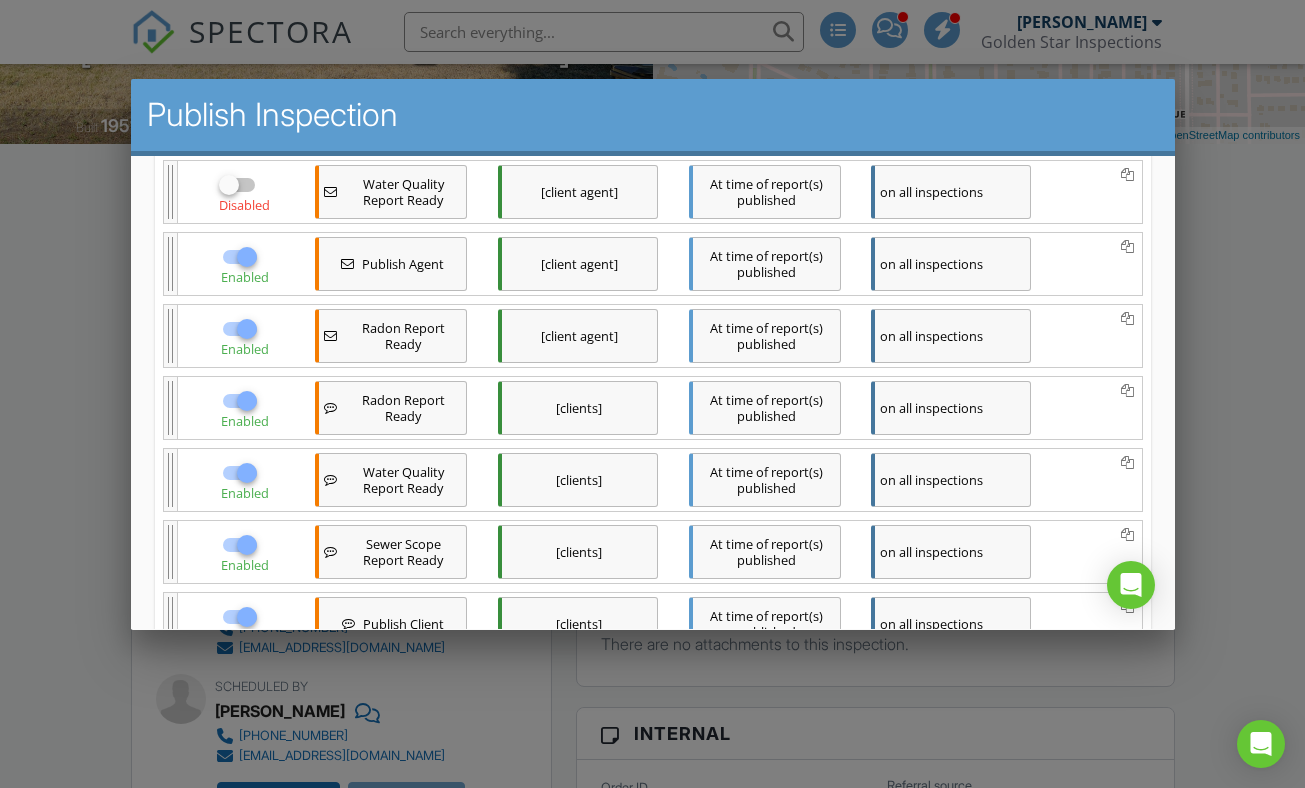 scroll, scrollTop: 736, scrollLeft: 0, axis: vertical 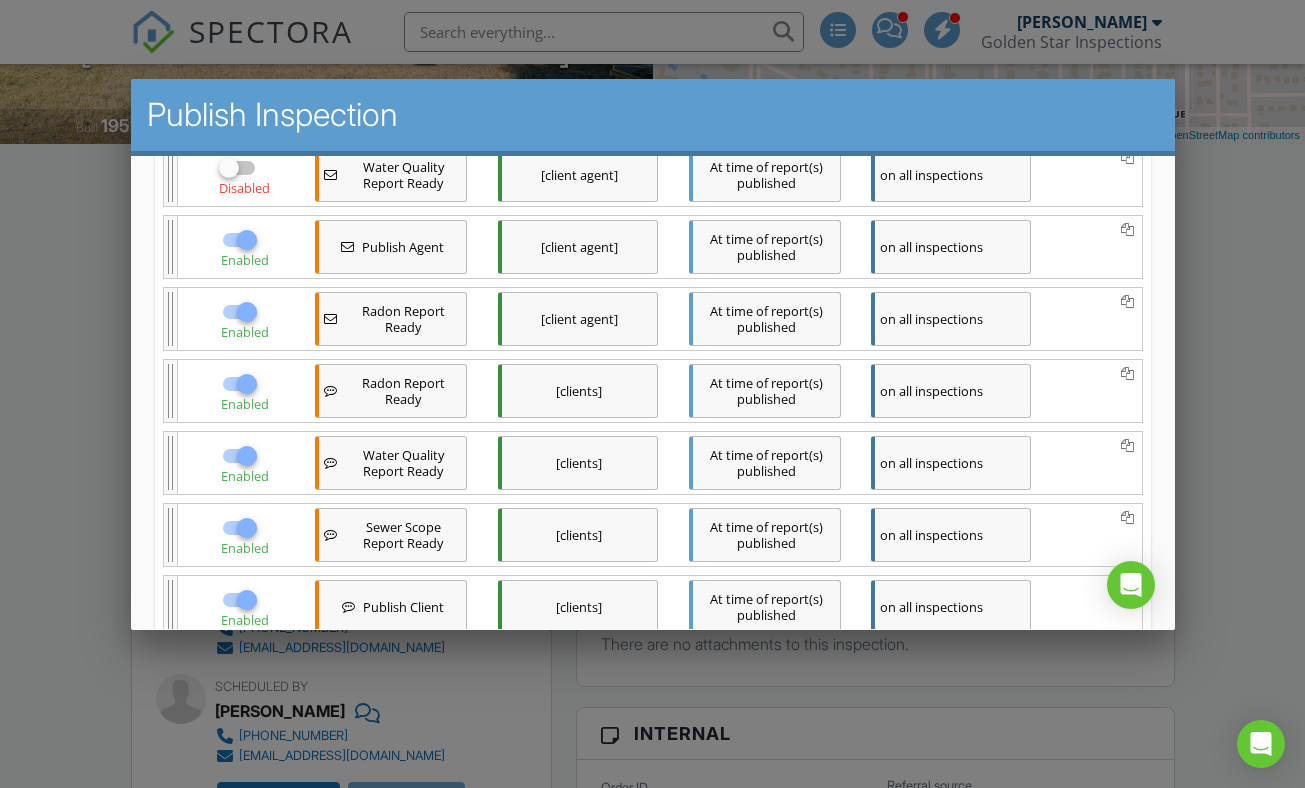 click at bounding box center (246, 311) 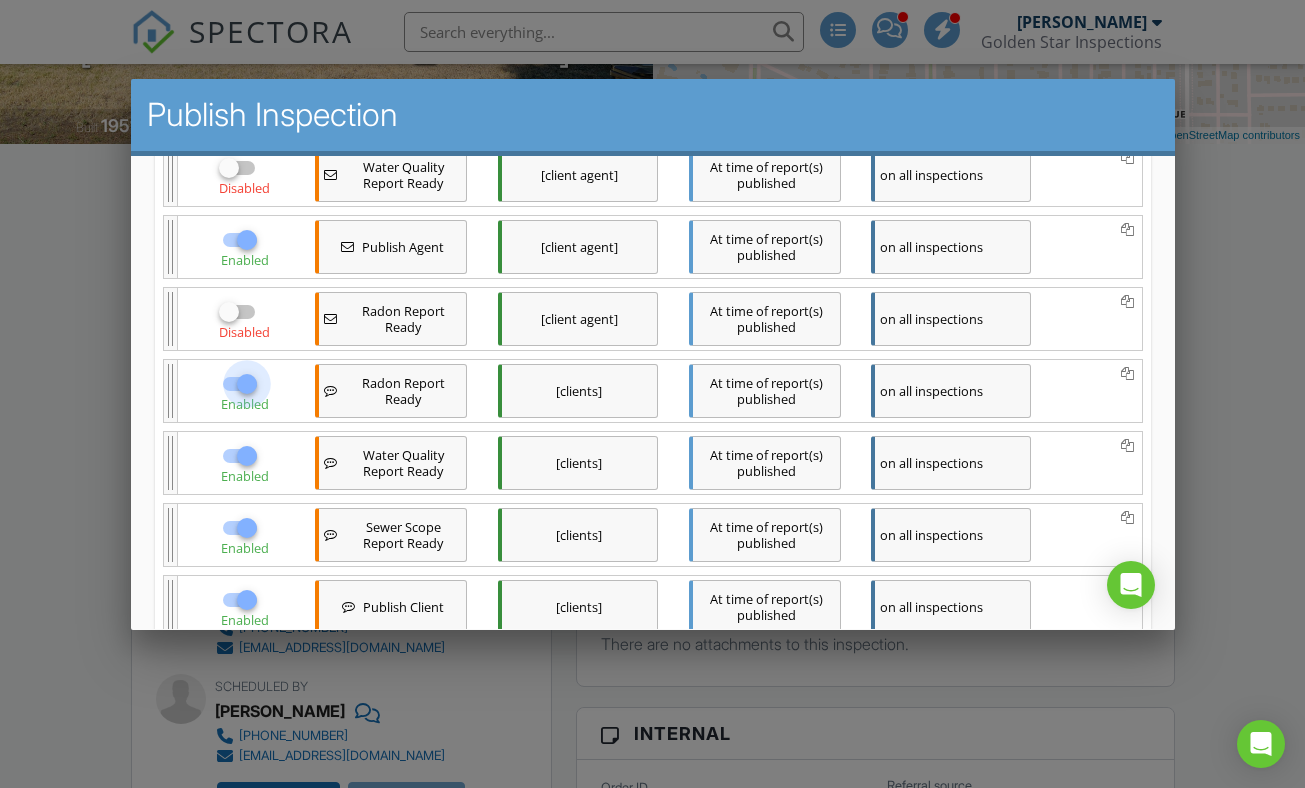 click at bounding box center (246, 383) 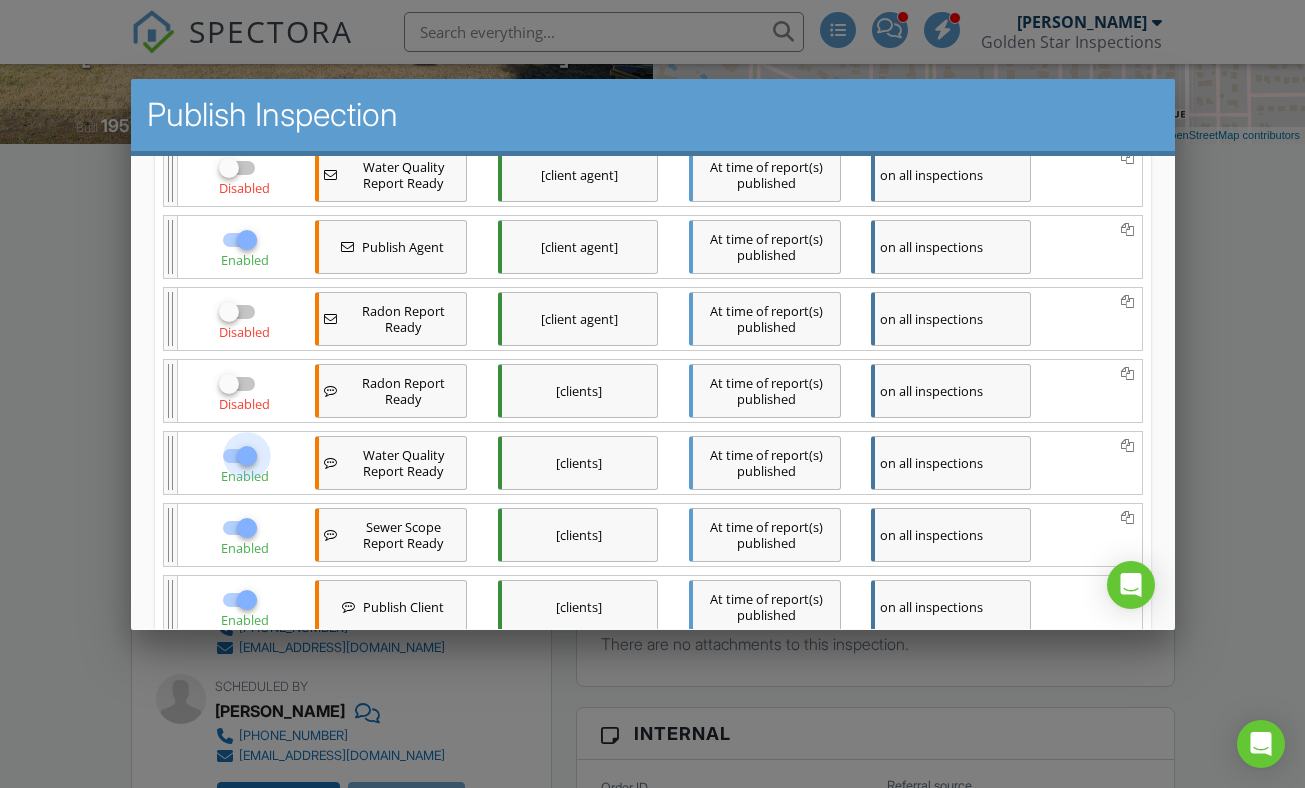 click at bounding box center (246, 455) 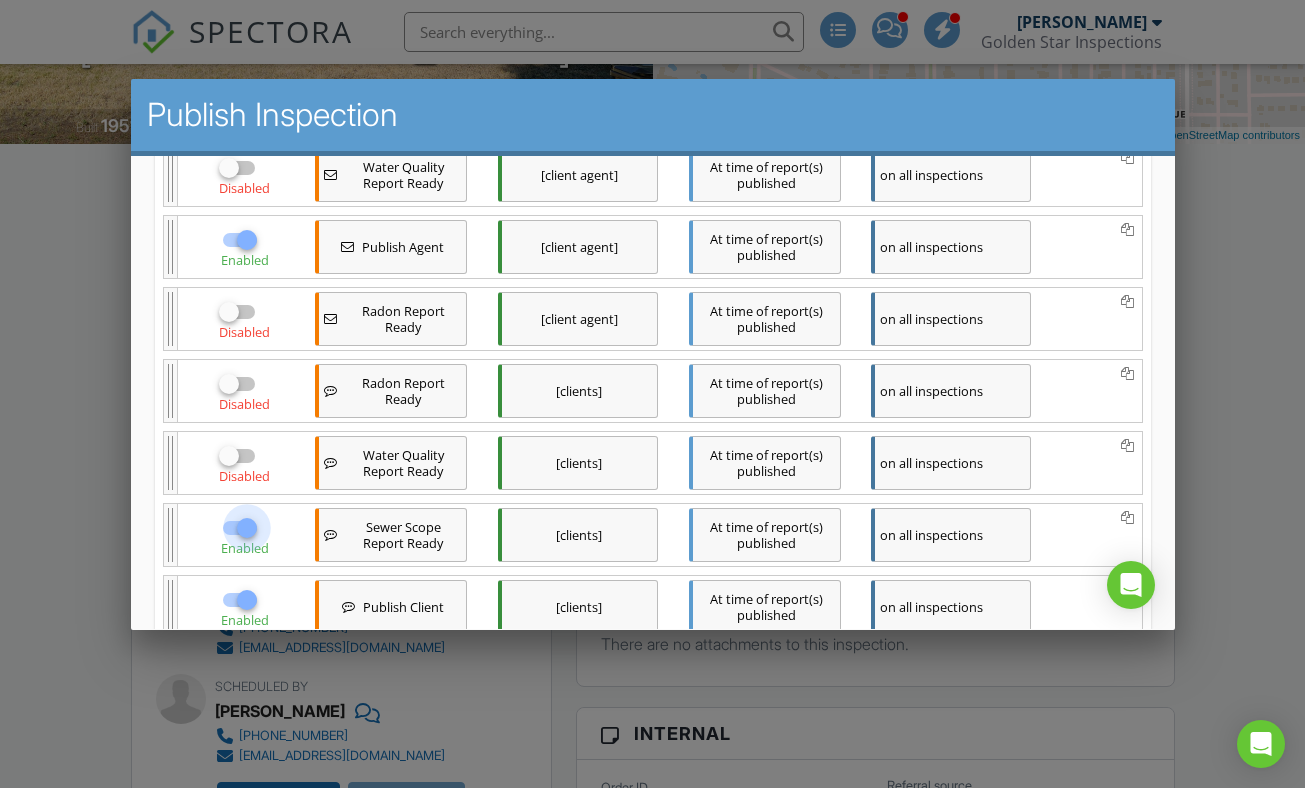 click at bounding box center [246, 527] 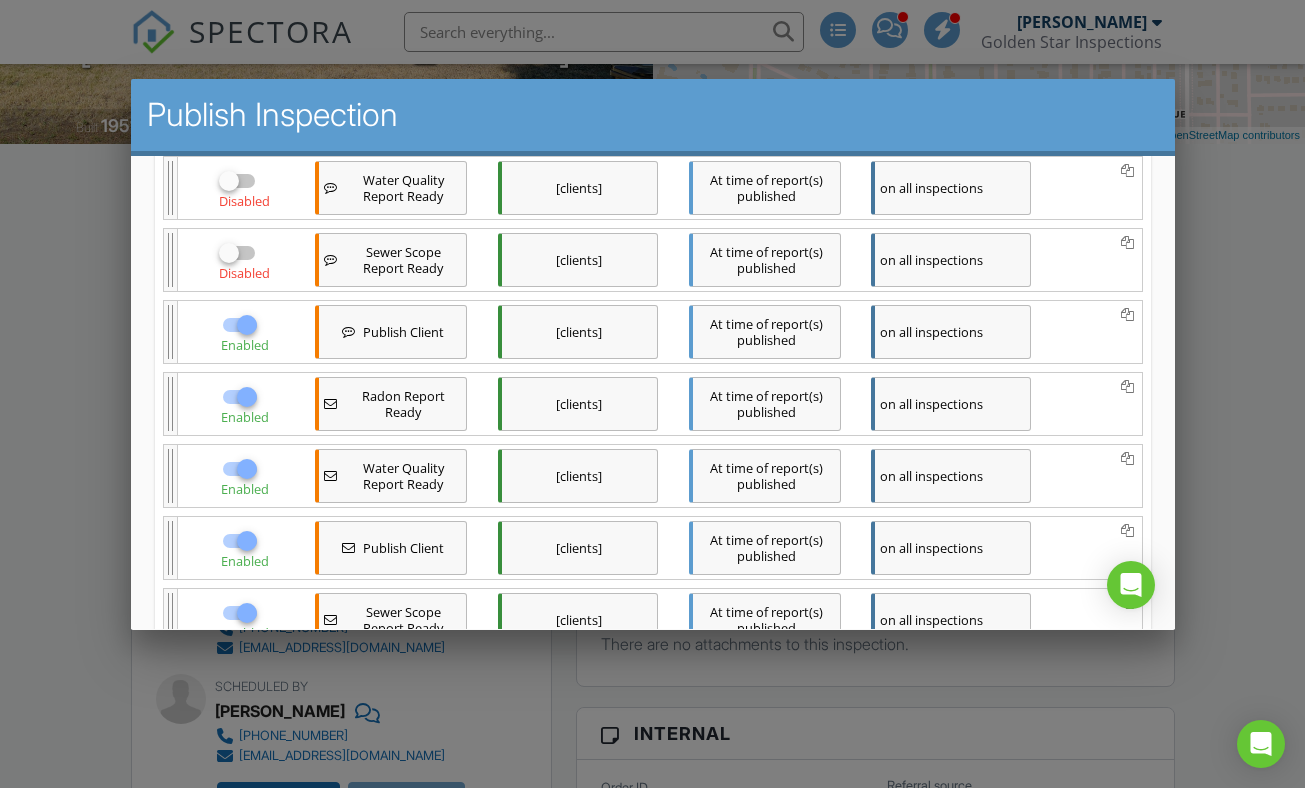 scroll, scrollTop: 1105, scrollLeft: 0, axis: vertical 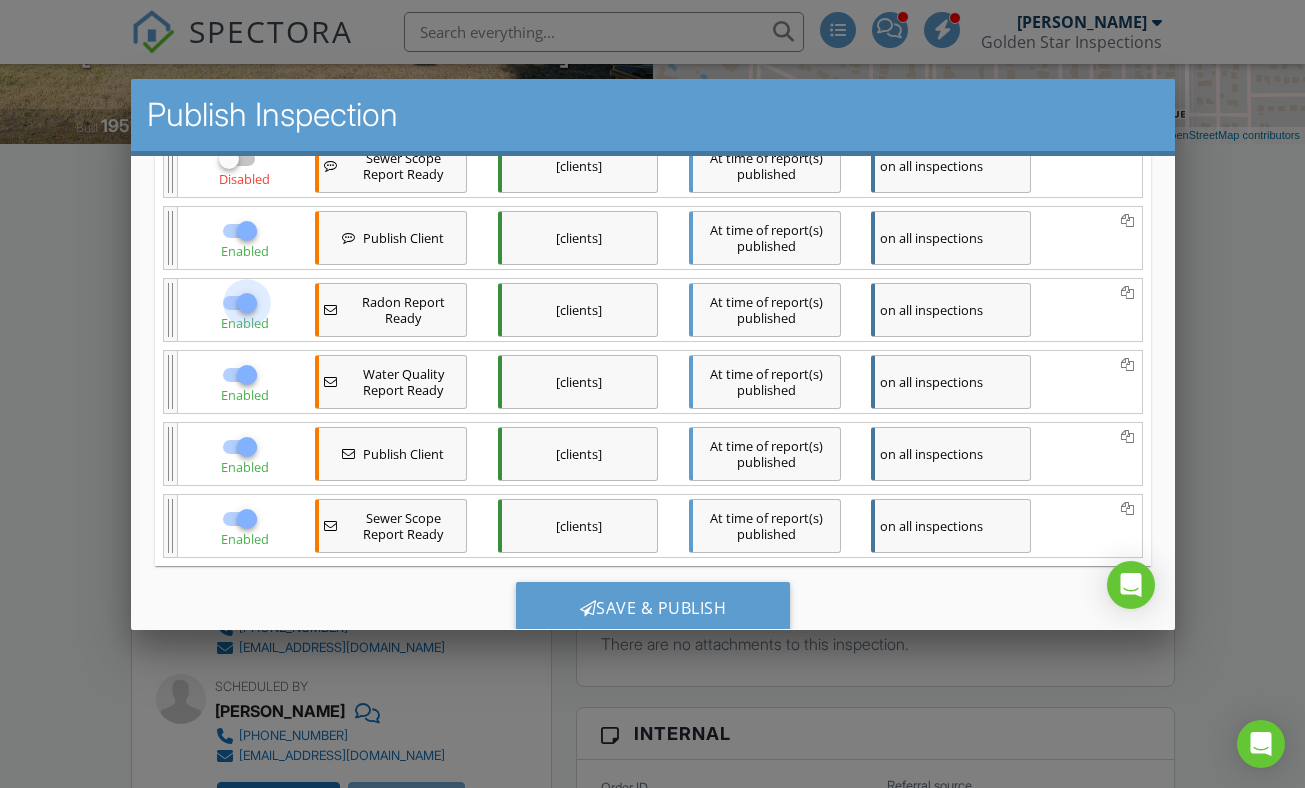 click at bounding box center [246, 302] 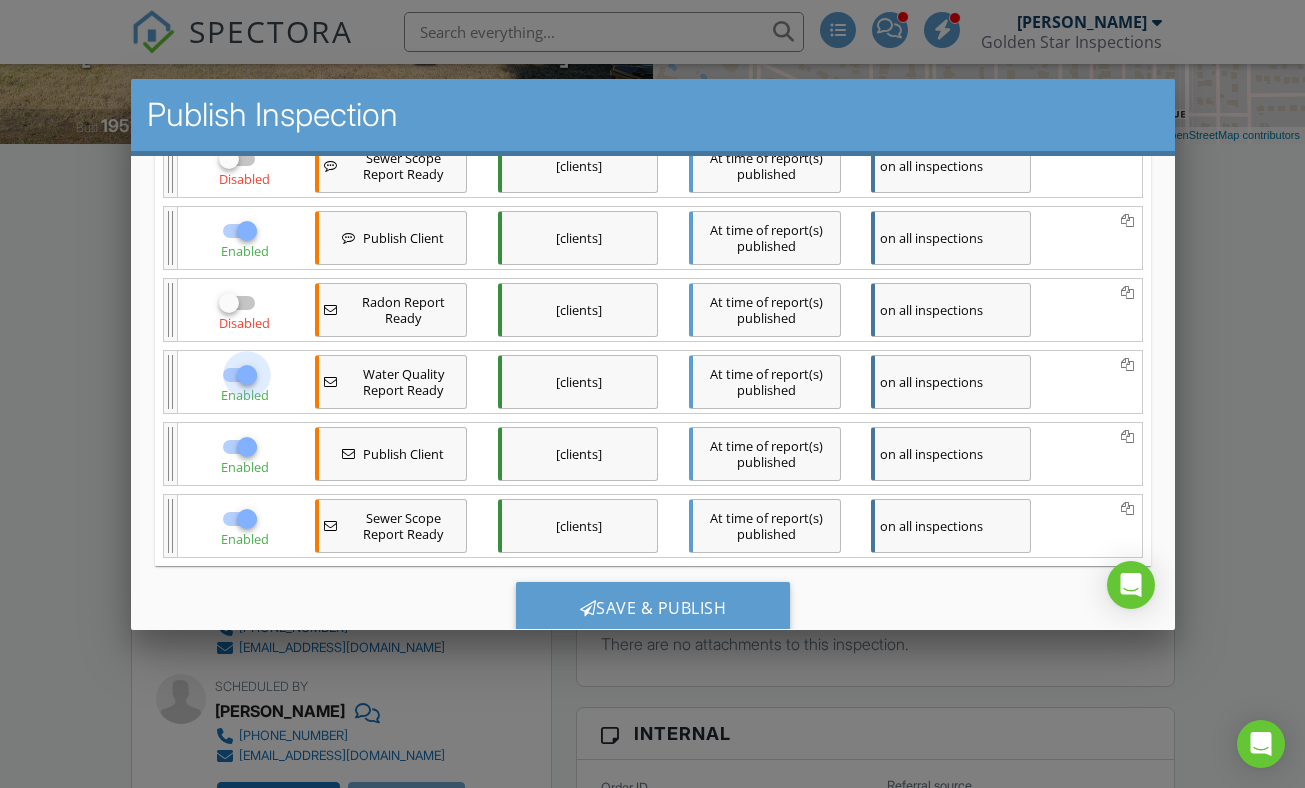 click at bounding box center (246, 374) 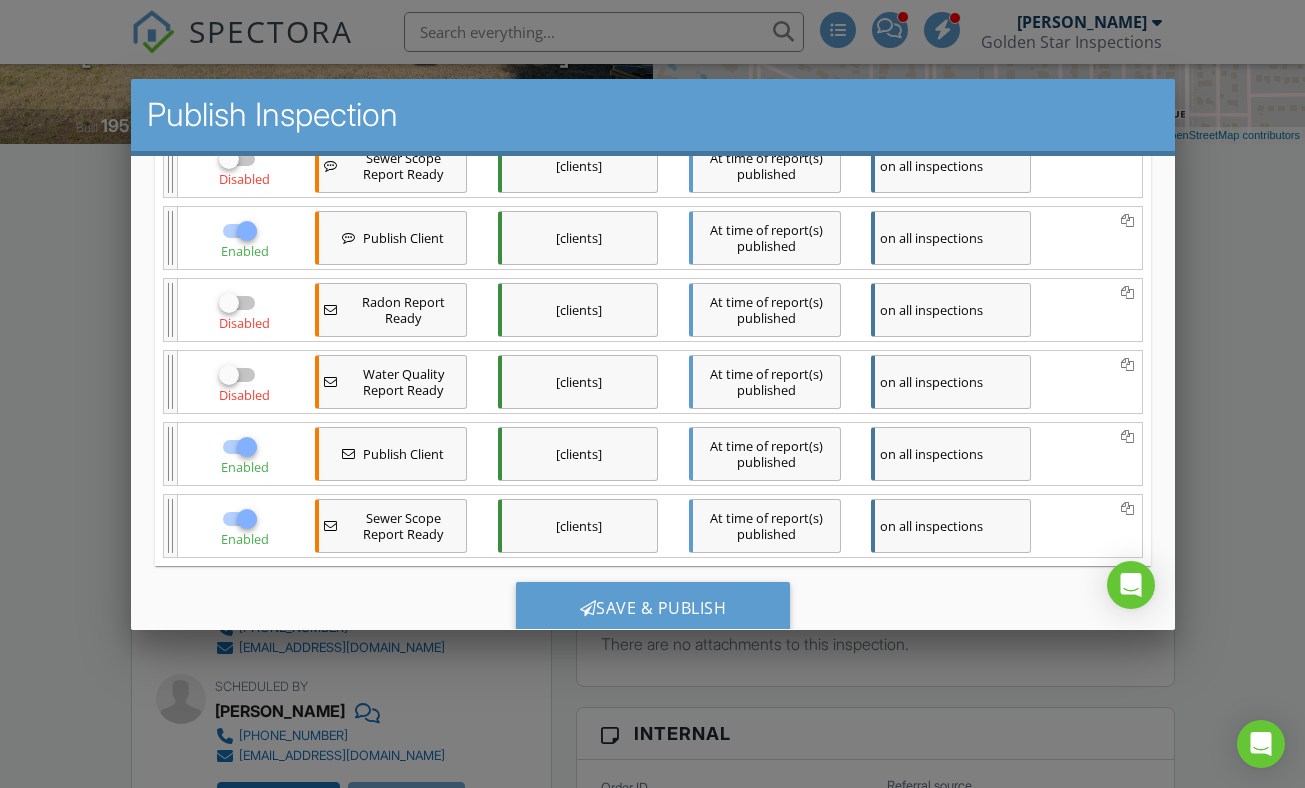 click at bounding box center (246, 518) 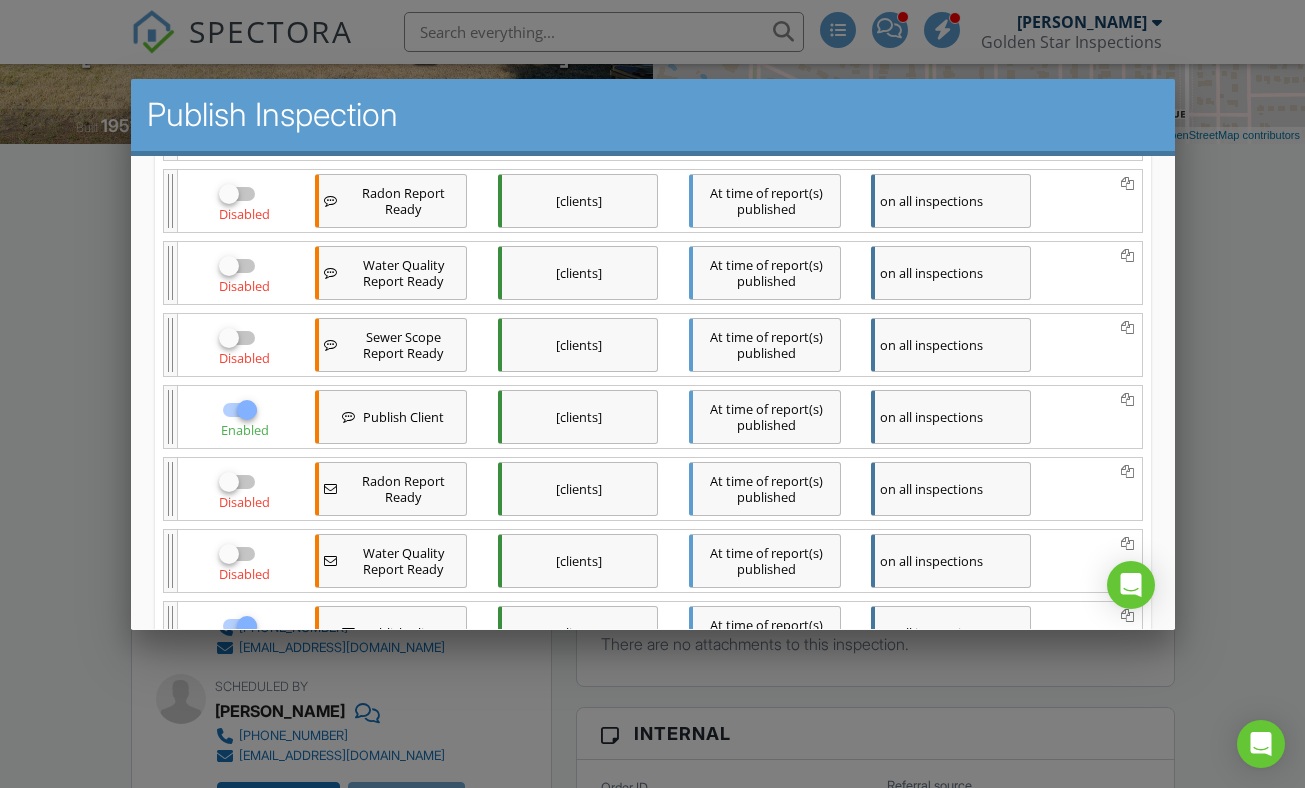 scroll, scrollTop: 1167, scrollLeft: 0, axis: vertical 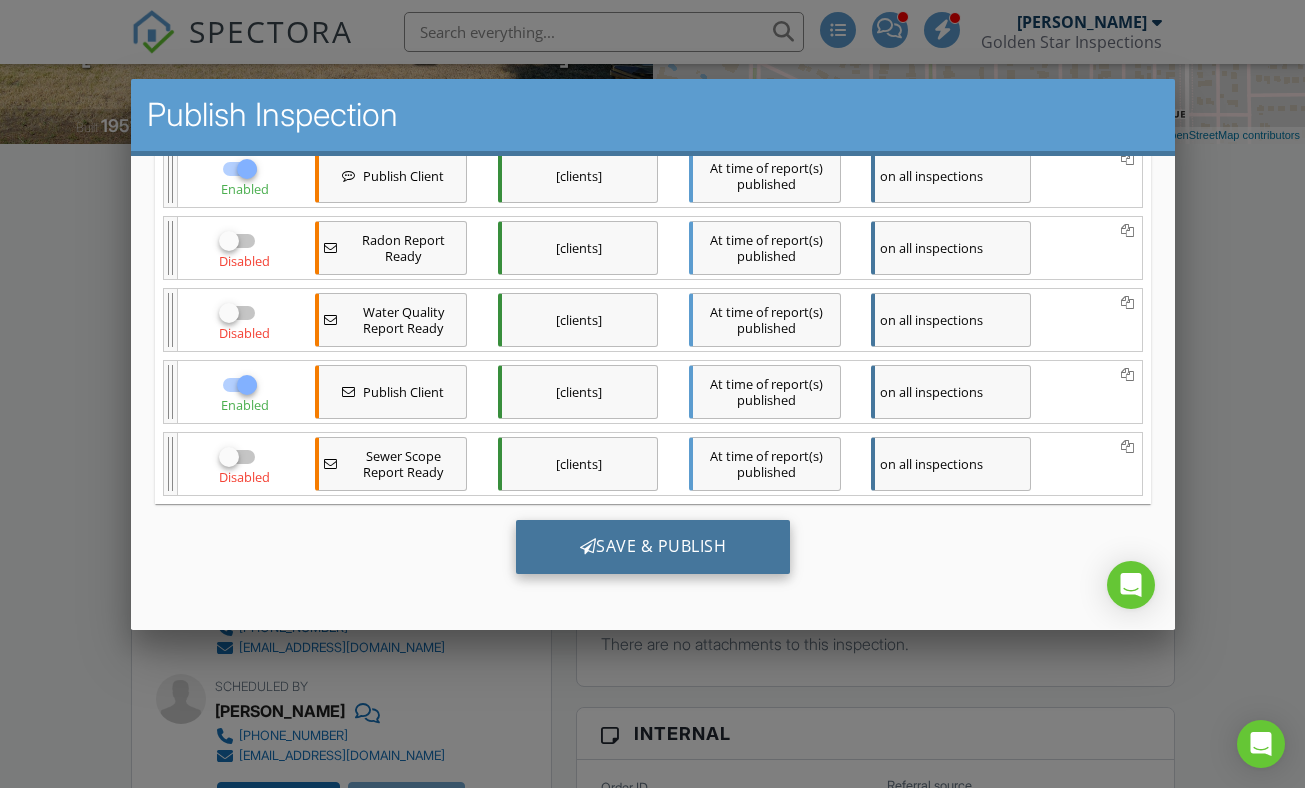 click on "Save & Publish" at bounding box center [652, 546] 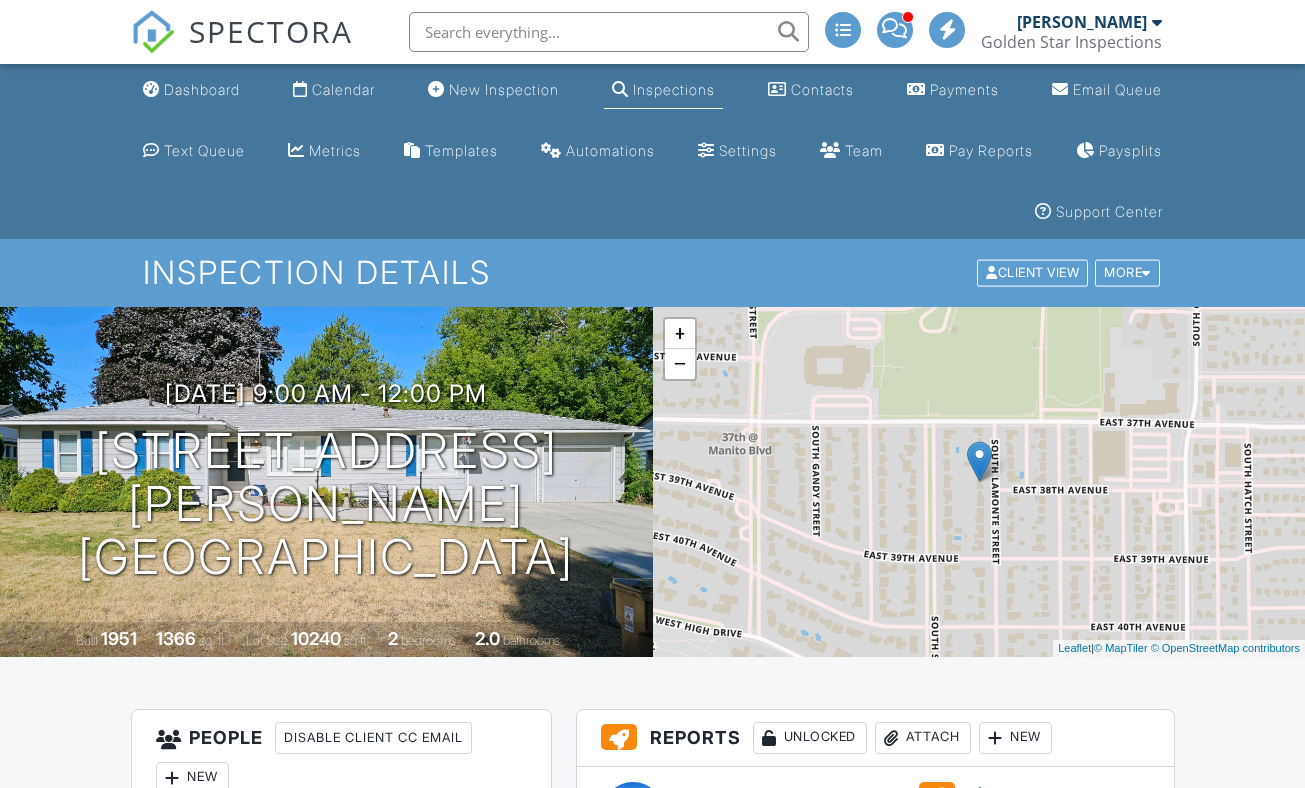 scroll, scrollTop: 0, scrollLeft: 0, axis: both 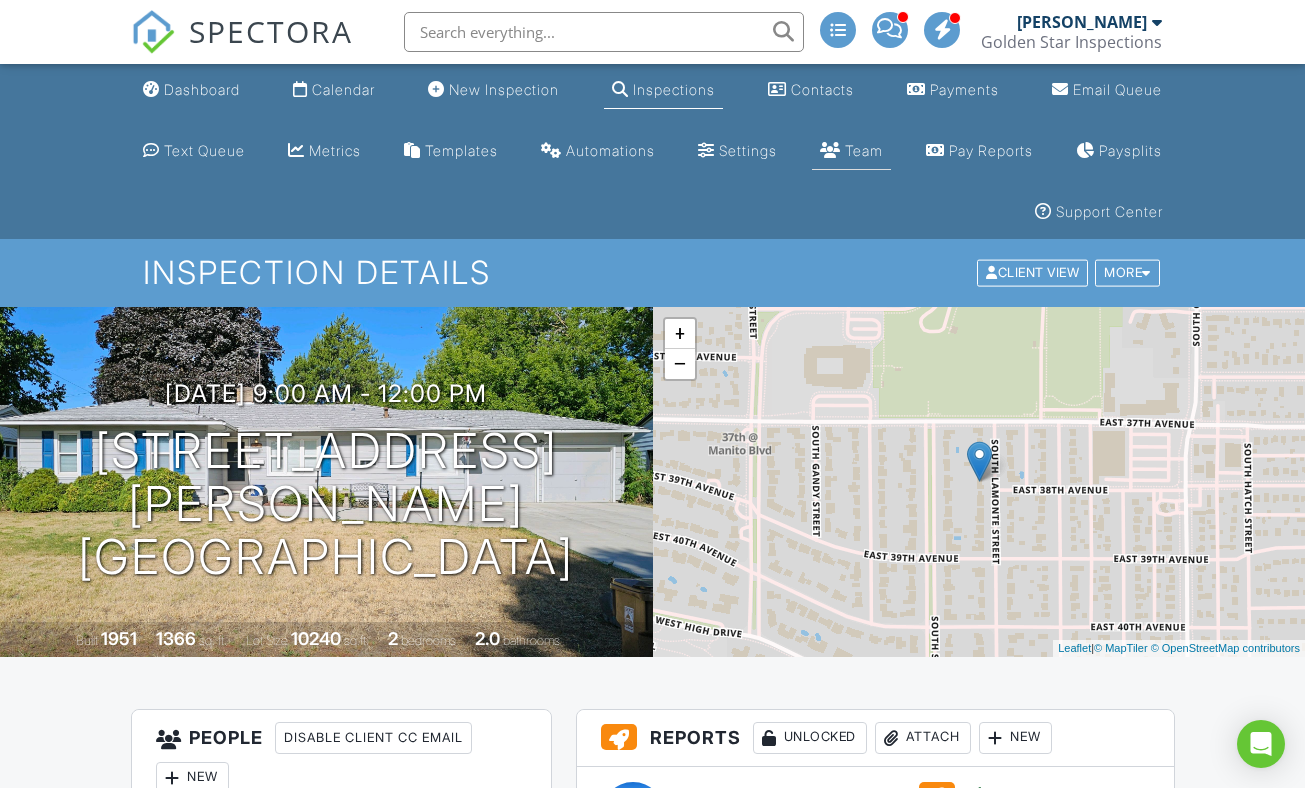 click on "Team" at bounding box center [864, 150] 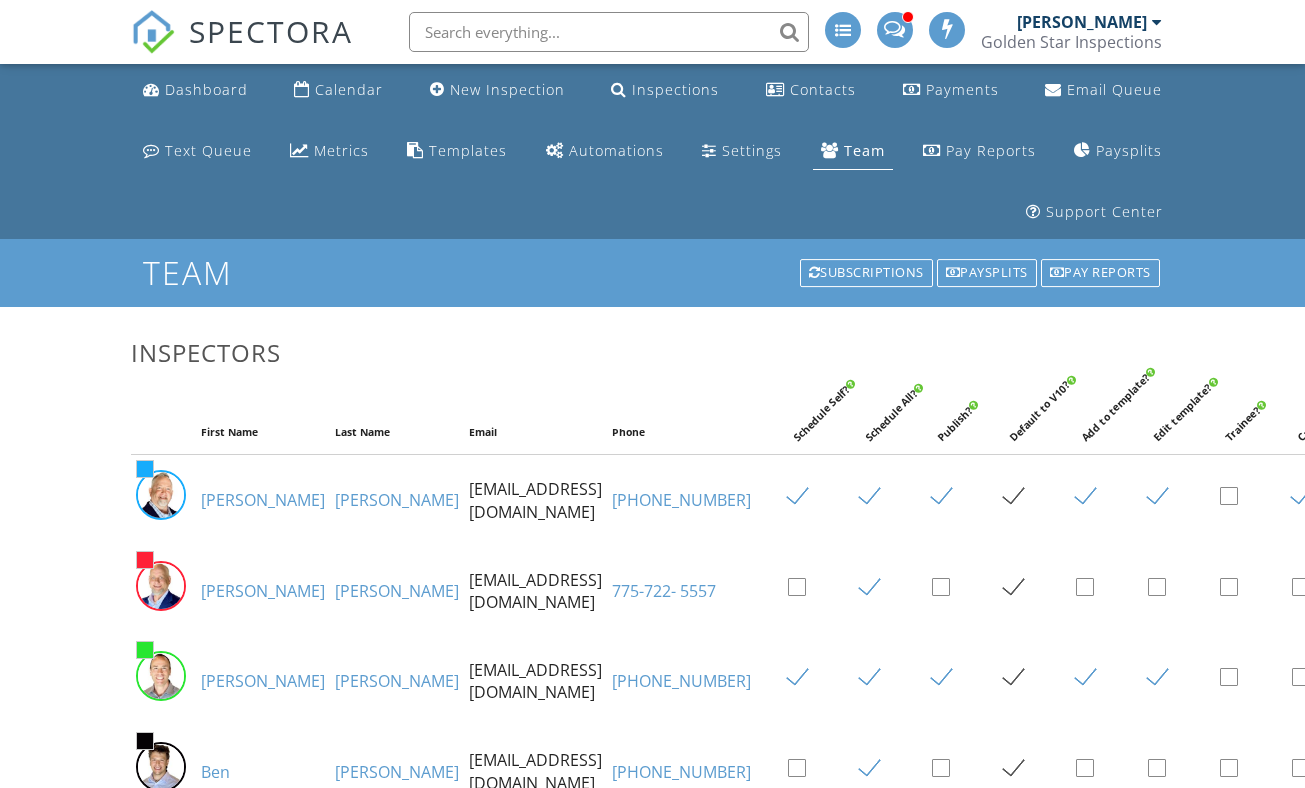 scroll, scrollTop: 0, scrollLeft: 0, axis: both 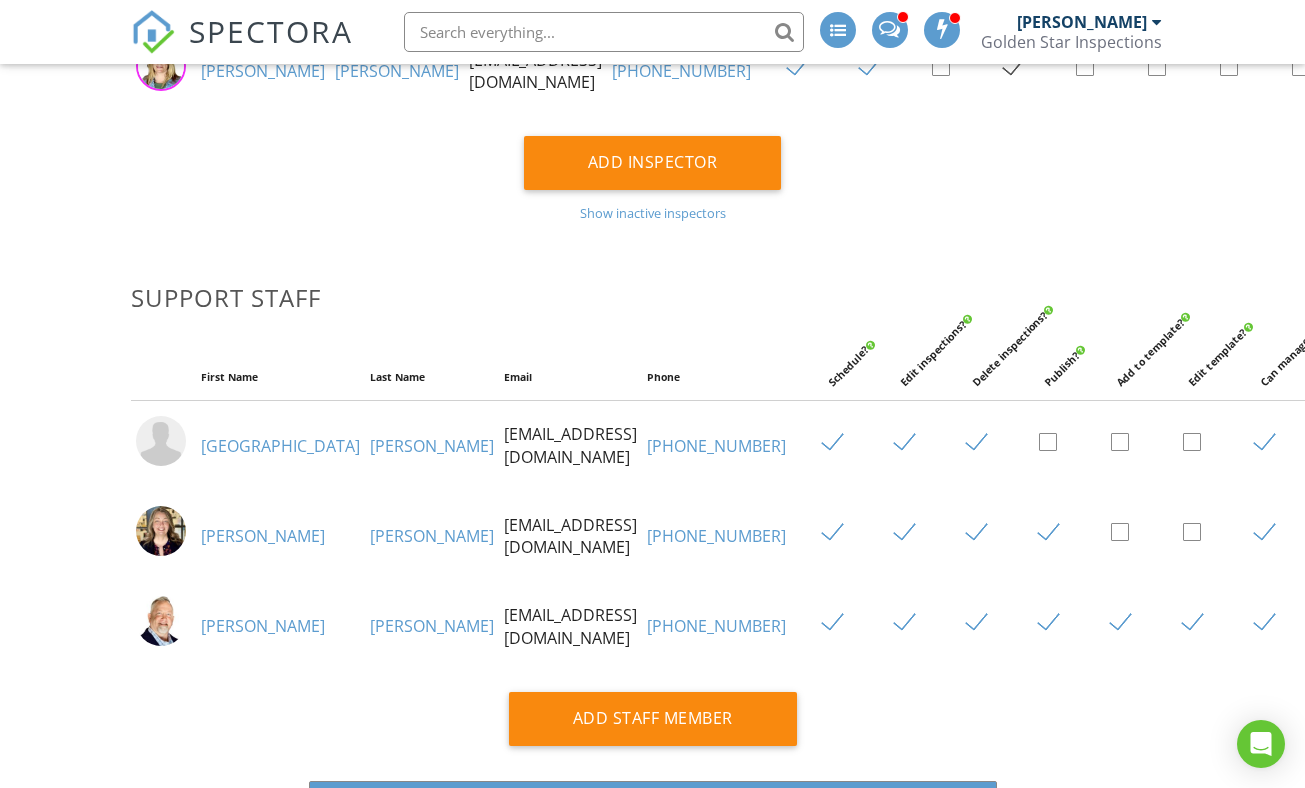 click on "[GEOGRAPHIC_DATA]" at bounding box center [280, 446] 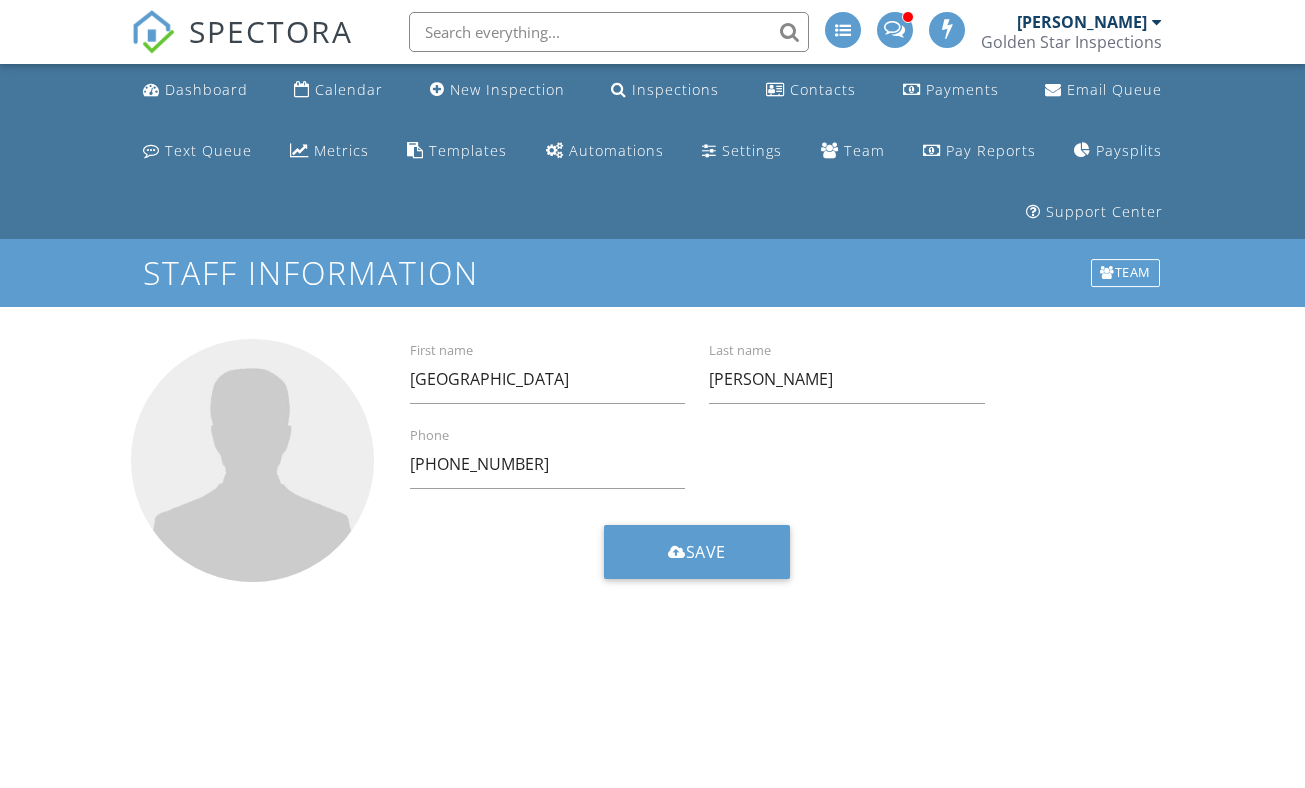 scroll, scrollTop: 0, scrollLeft: 0, axis: both 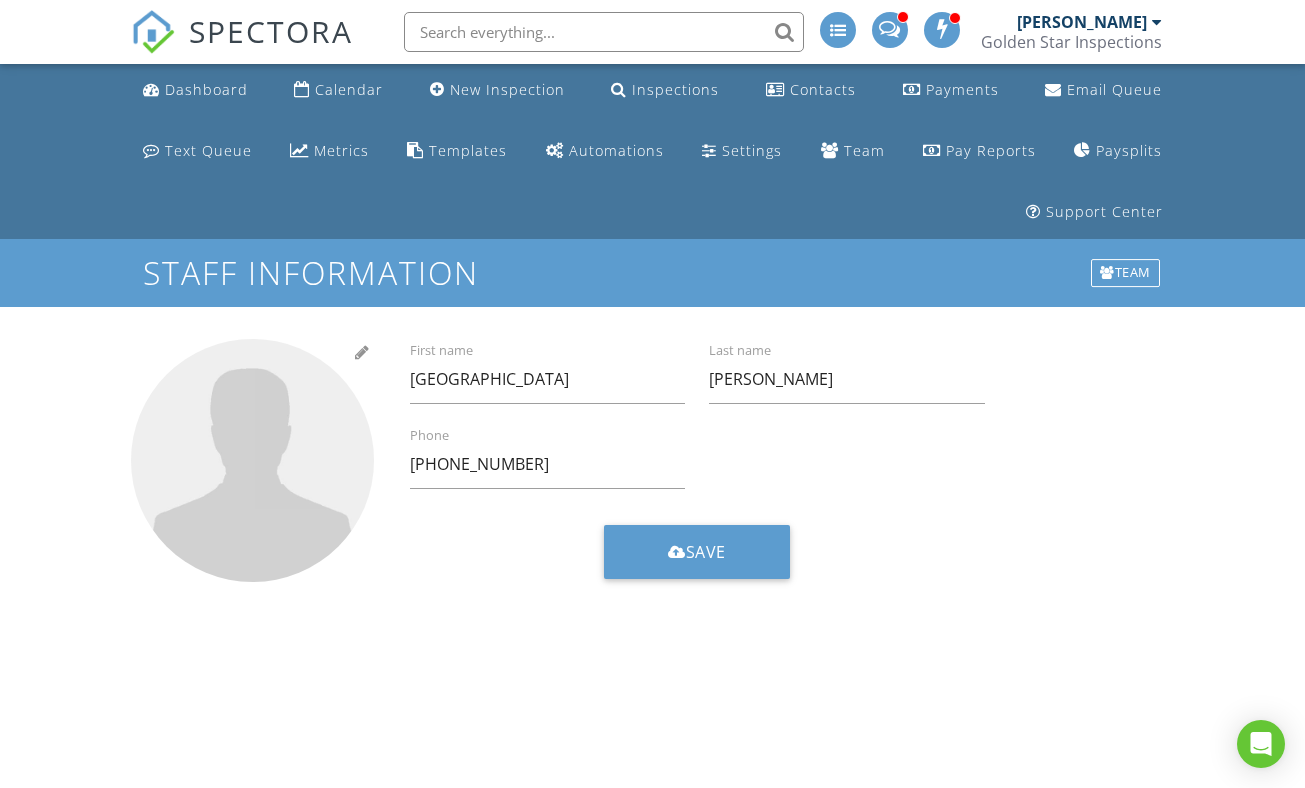 click at bounding box center [252, 460] 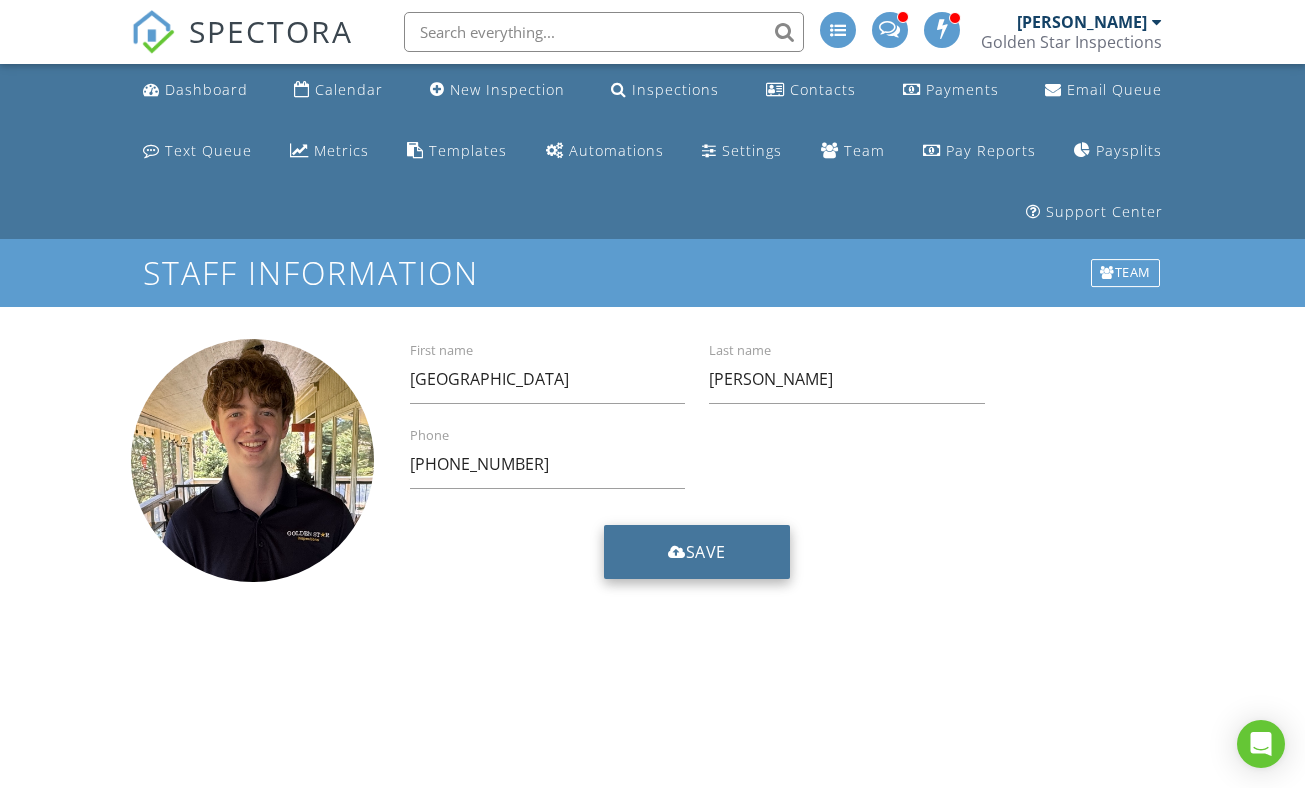 click on "Save" at bounding box center [697, 552] 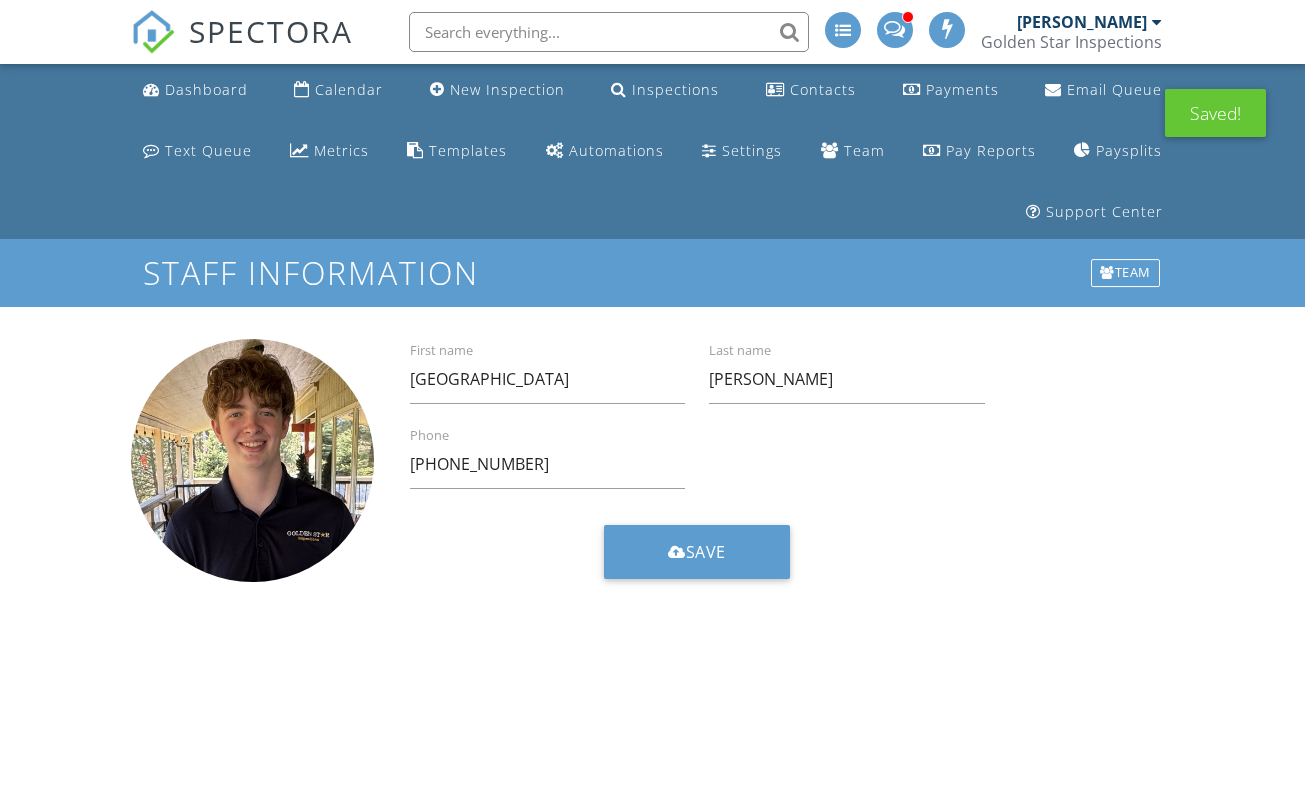 scroll, scrollTop: 0, scrollLeft: 0, axis: both 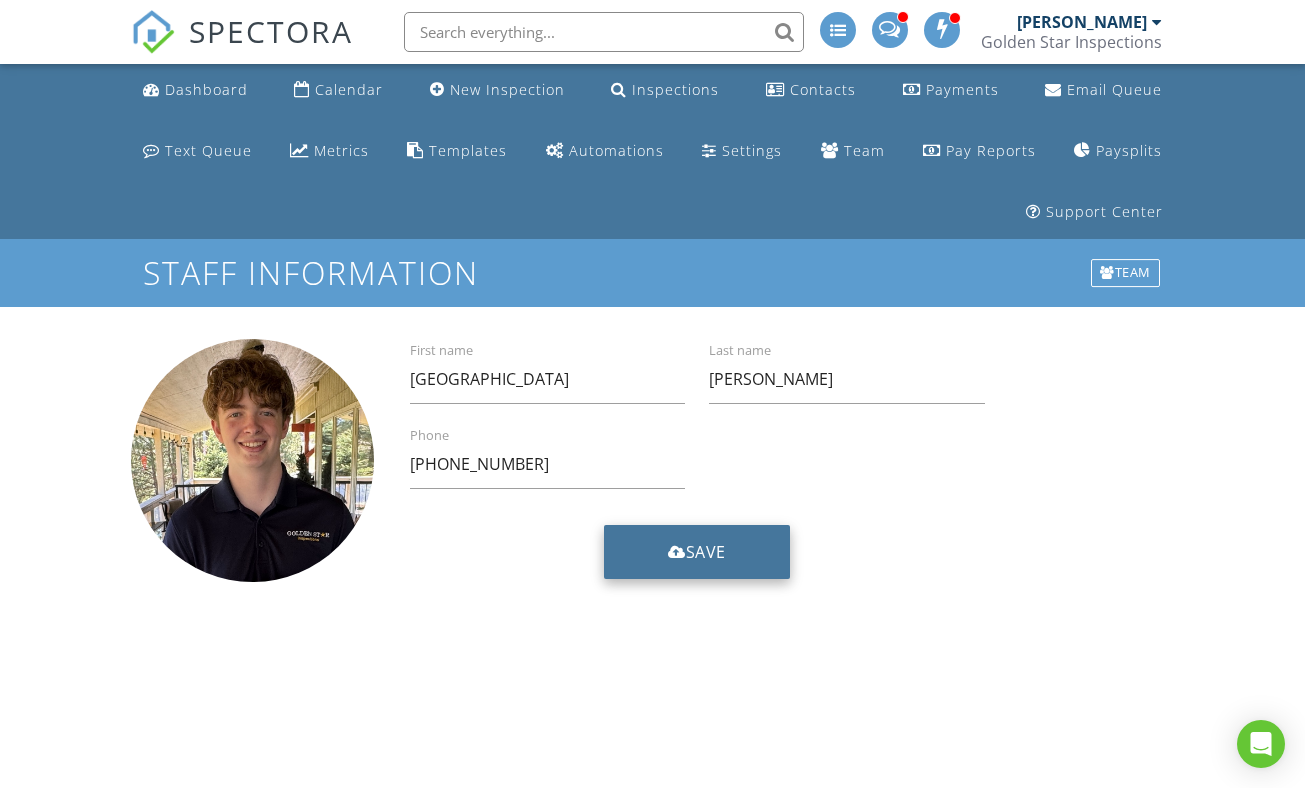 click on "Save" at bounding box center [697, 552] 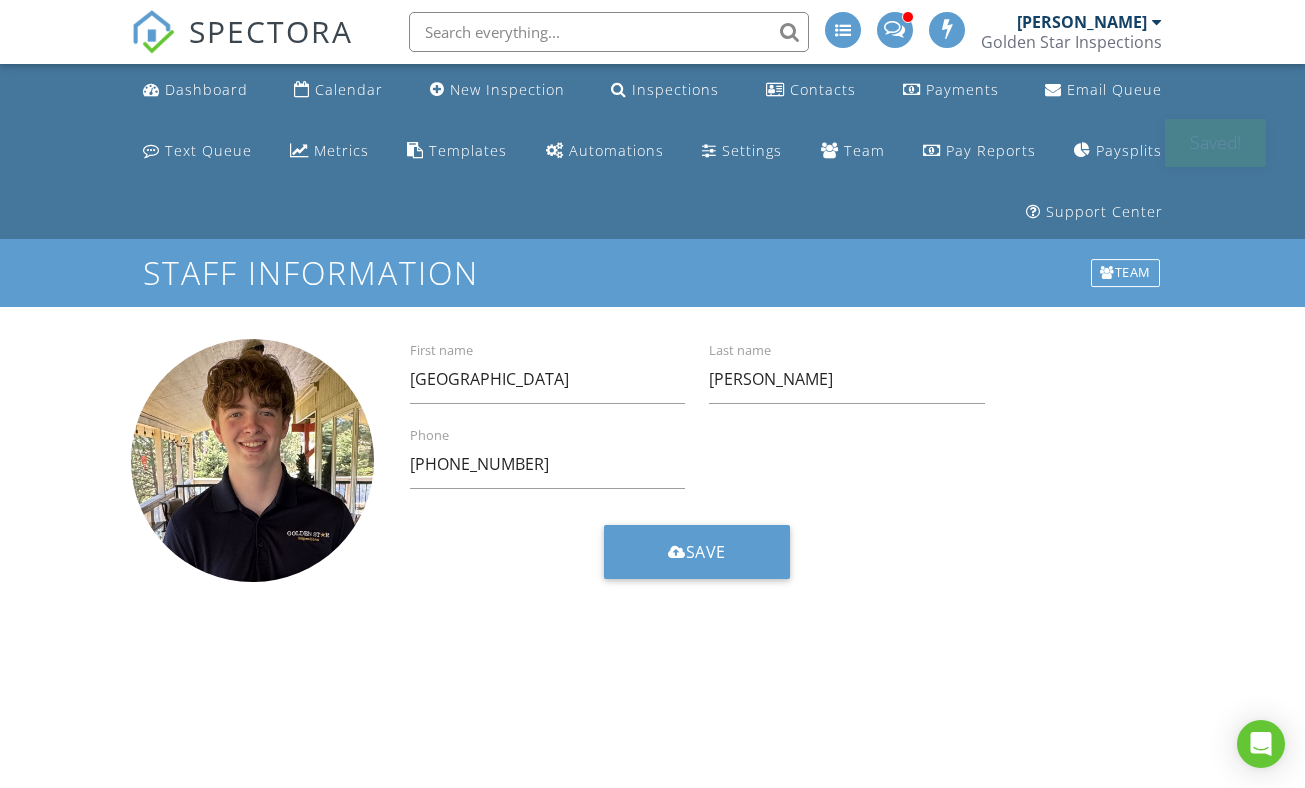 scroll, scrollTop: 0, scrollLeft: 0, axis: both 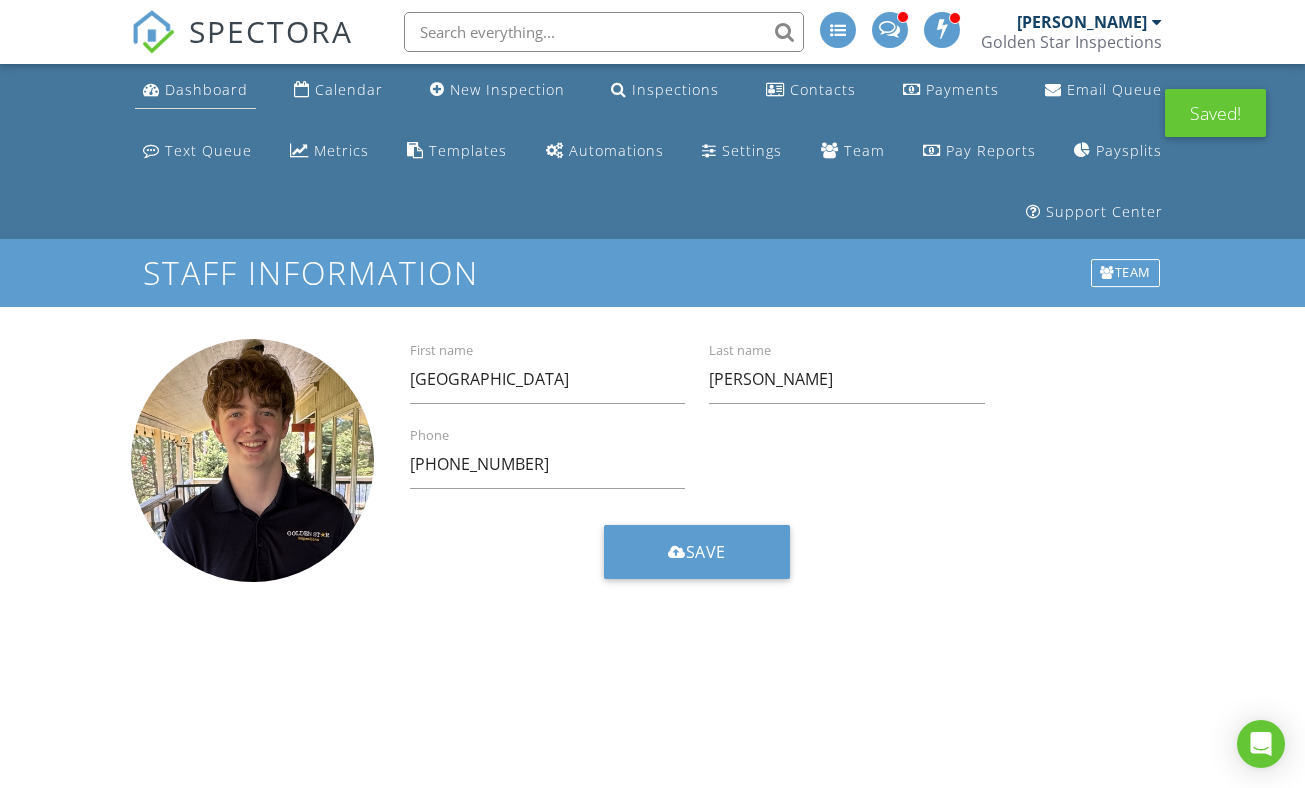 click on "Dashboard" at bounding box center [195, 90] 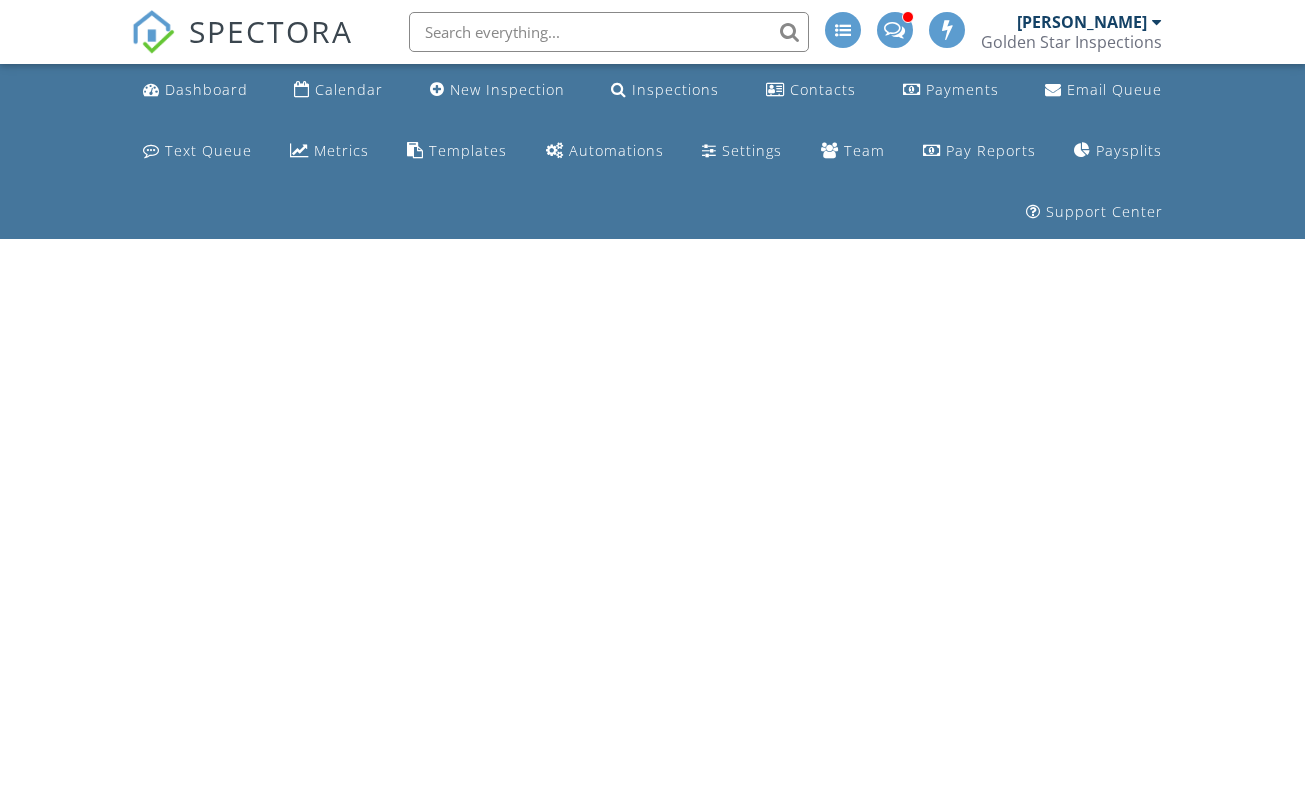 scroll, scrollTop: 0, scrollLeft: 0, axis: both 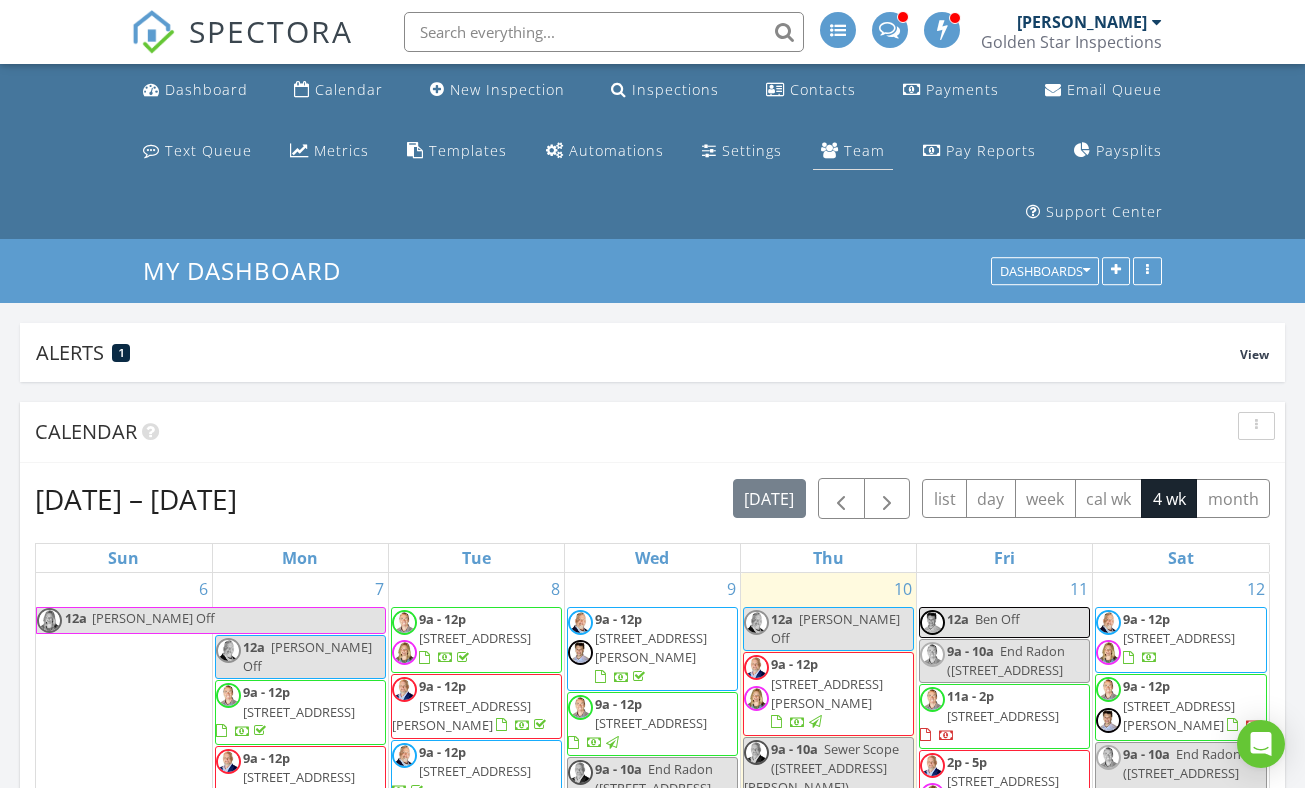 click on "Team" at bounding box center (864, 150) 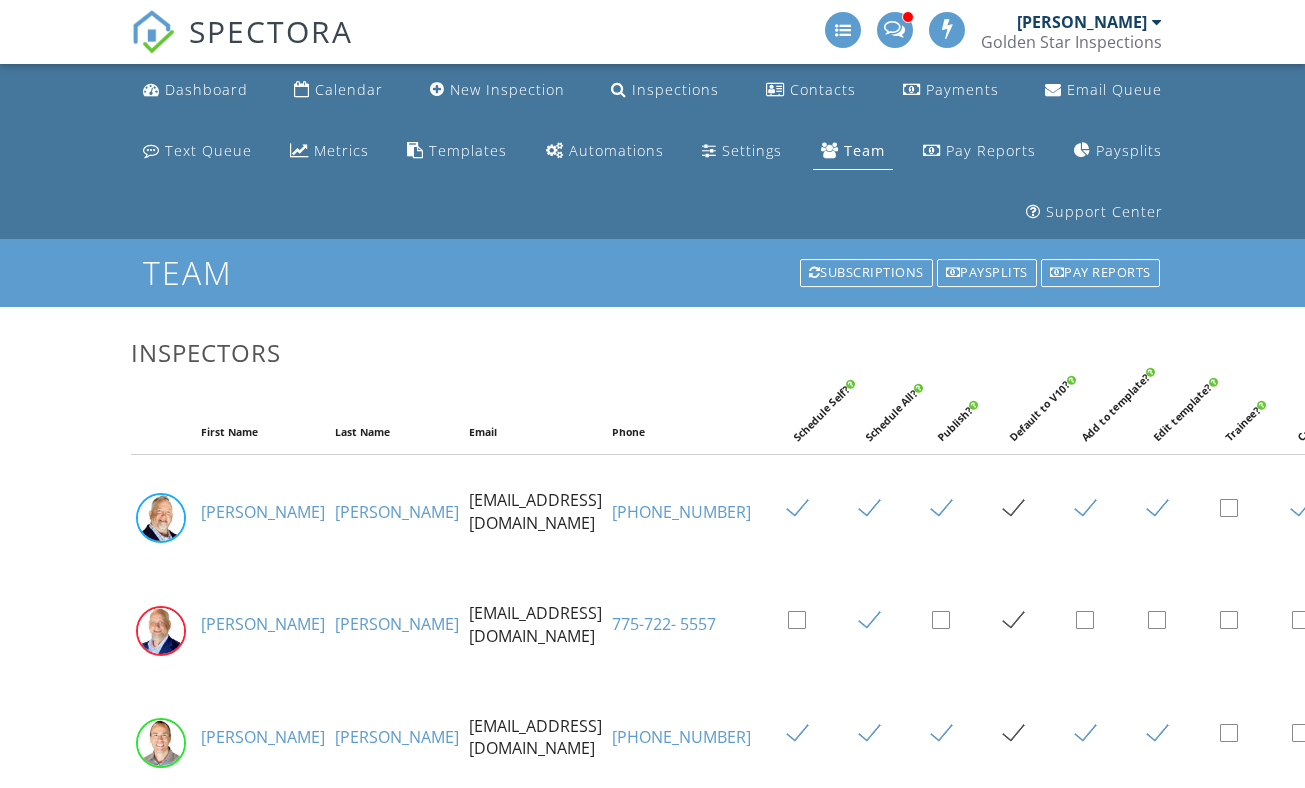 scroll, scrollTop: 0, scrollLeft: 0, axis: both 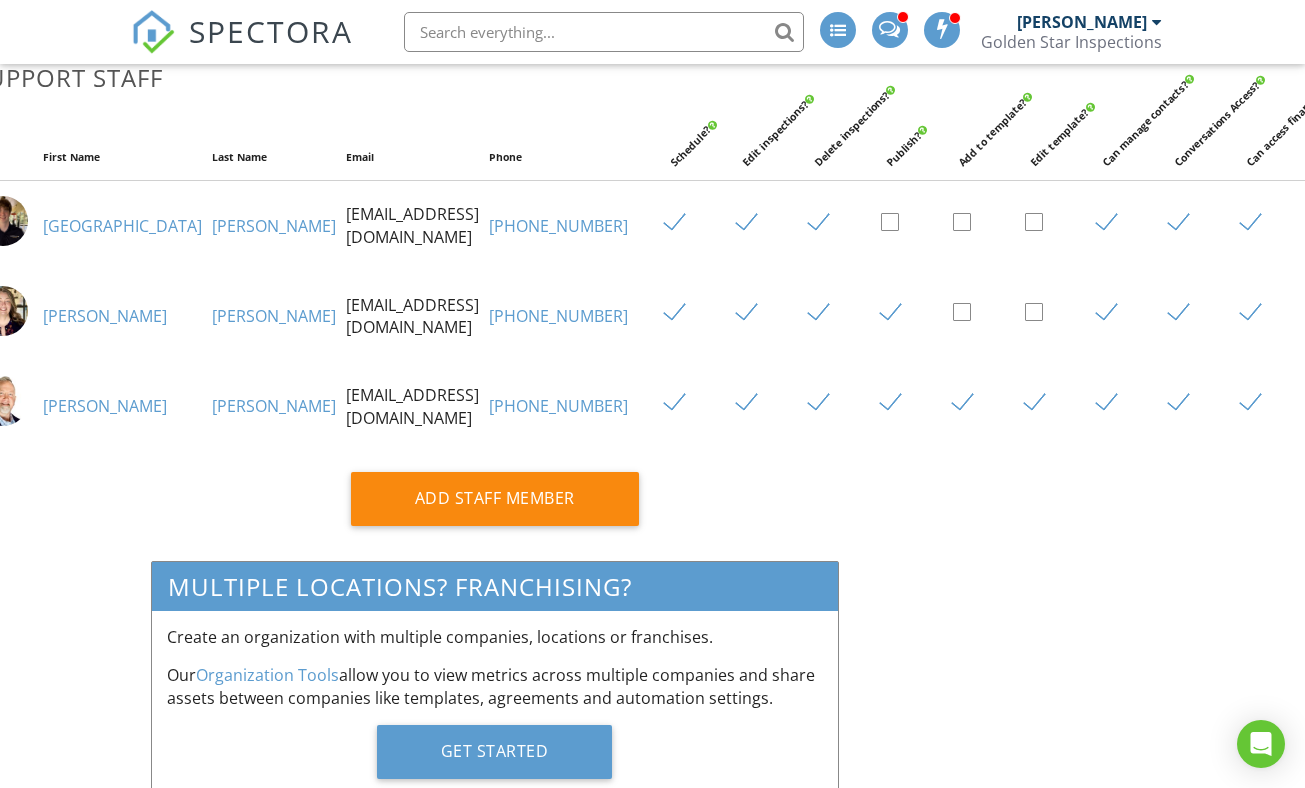 click at bounding box center (1258, 223) 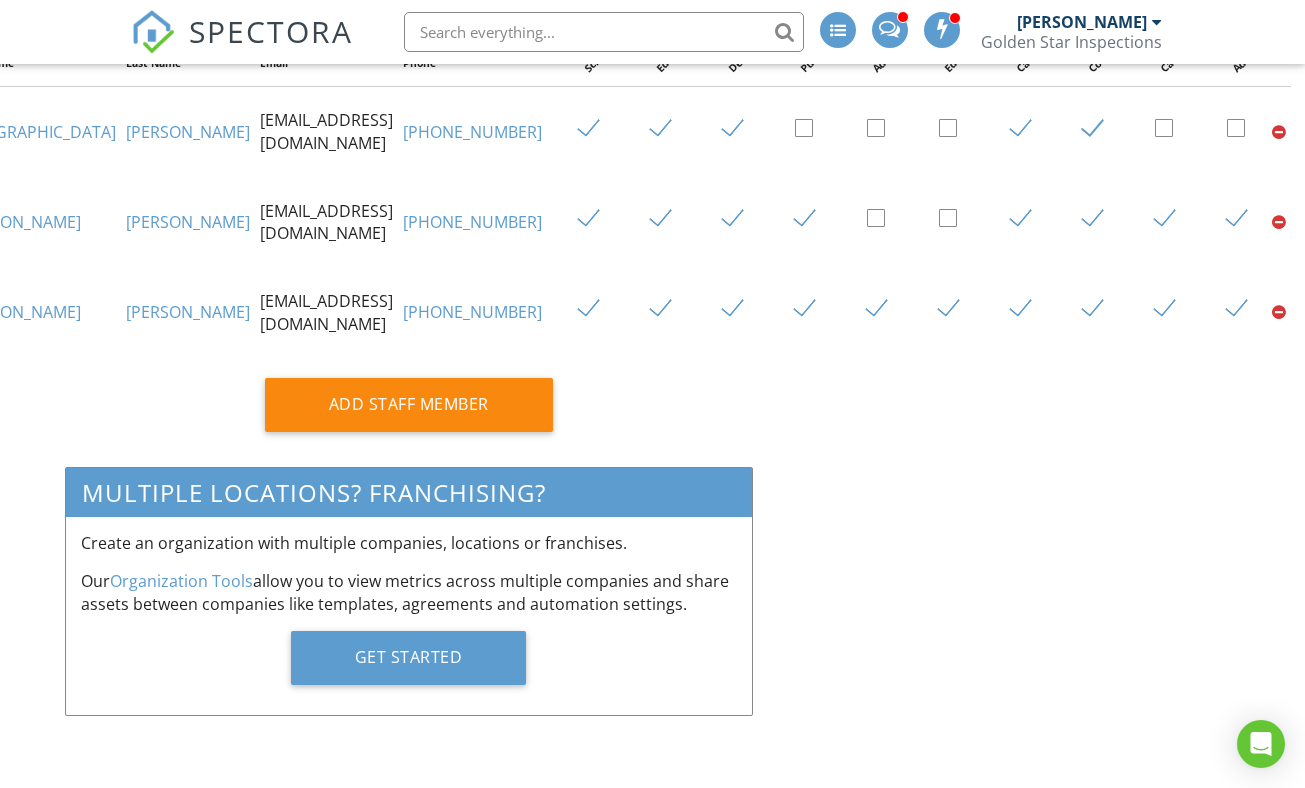 scroll, scrollTop: 1188, scrollLeft: 244, axis: both 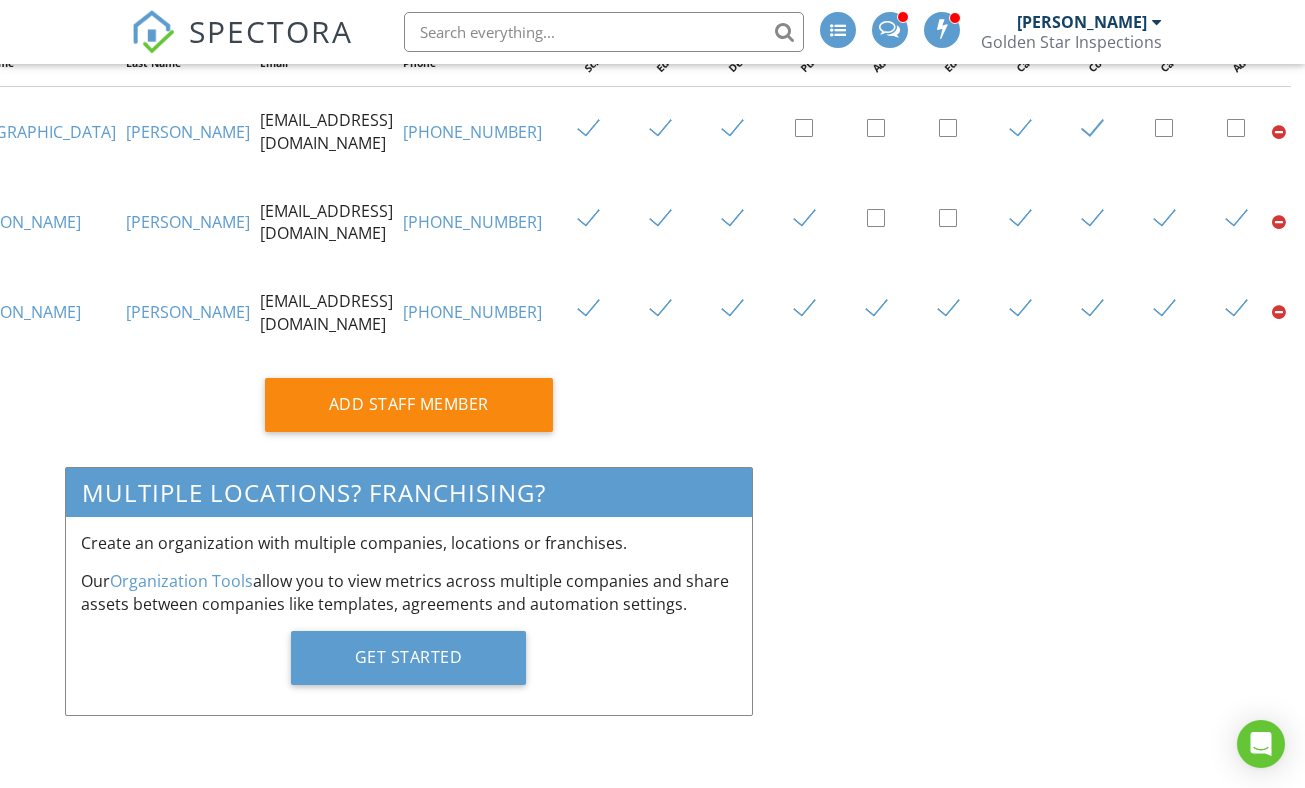 click on "Multiple Locations? Franchising?
Create an organization with multiple companies, locations or franchises.
Our  Organization Tools  allow you to view metrics across multiple companies and share assets between companies like templates, agreements and automation settings.
Get Started" at bounding box center (409, 601) 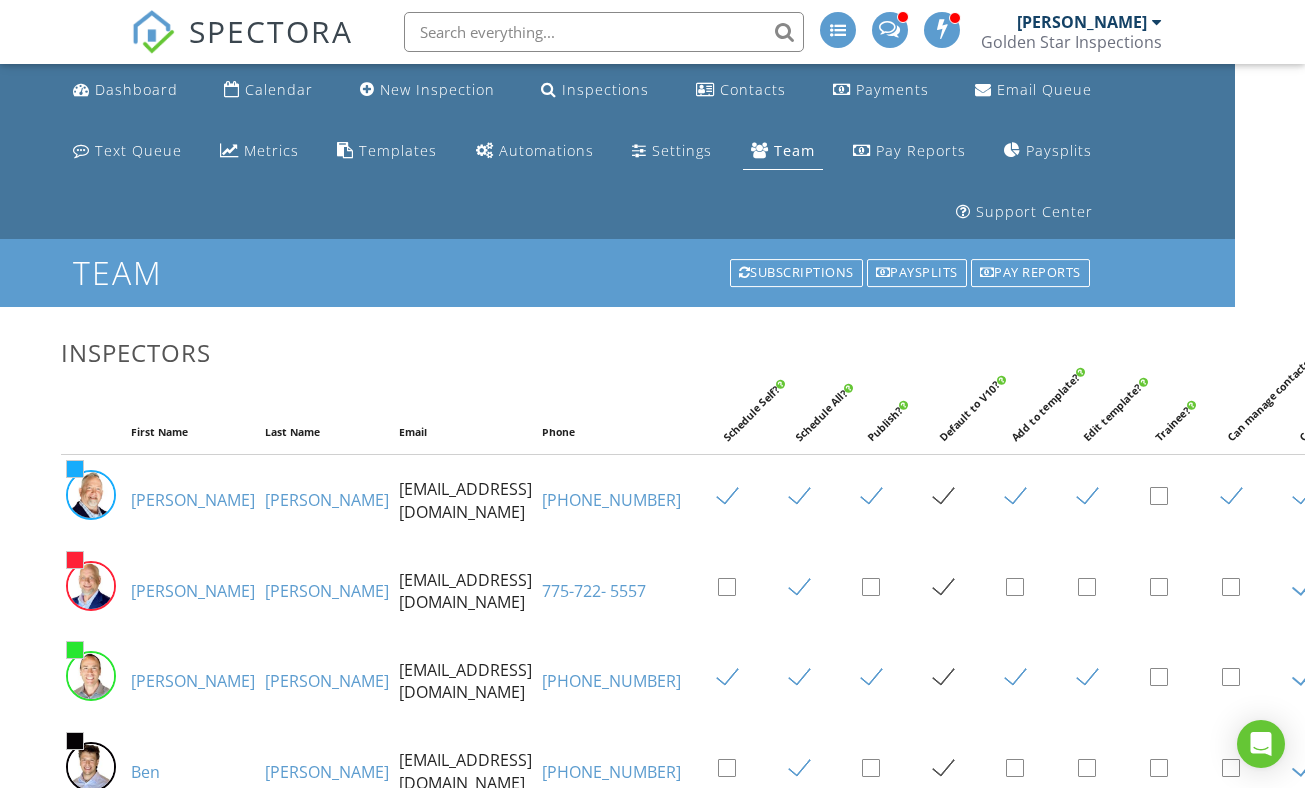 scroll, scrollTop: 0, scrollLeft: 0, axis: both 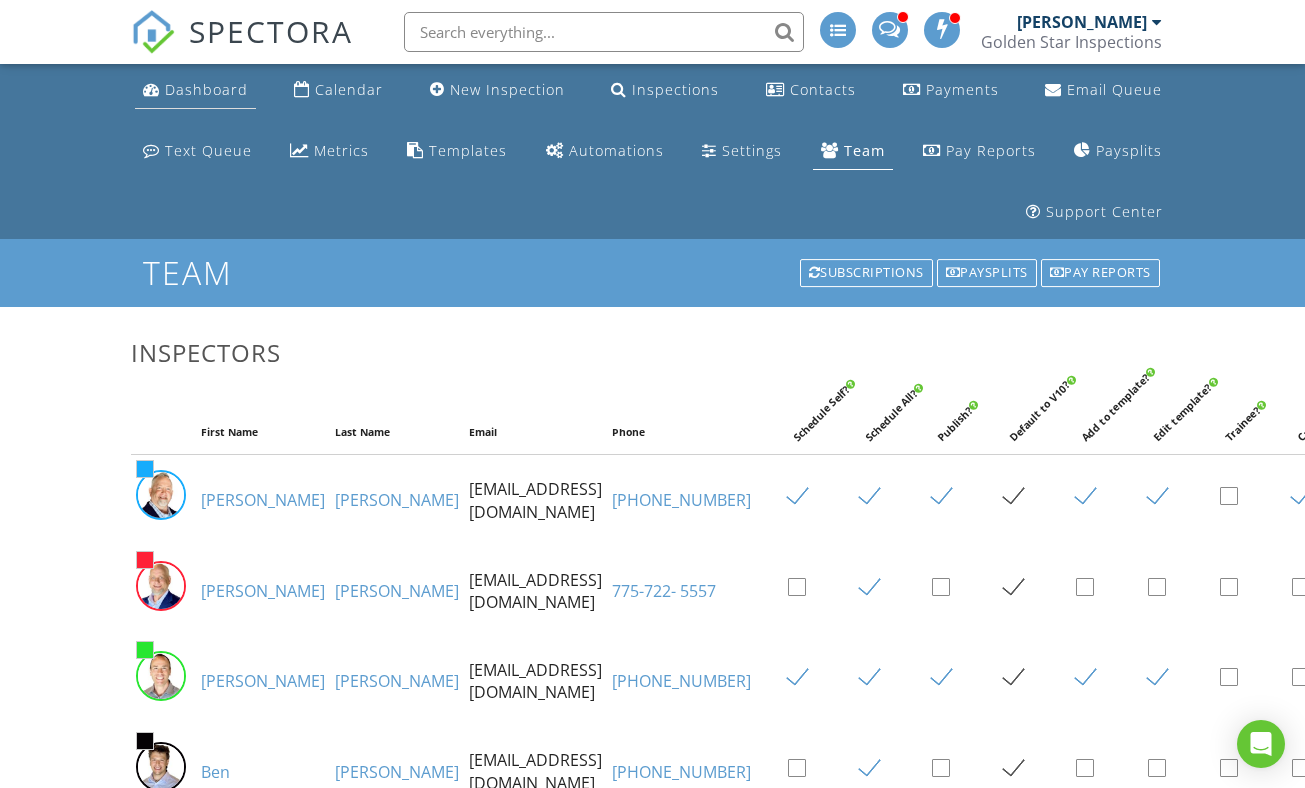 click on "Dashboard" at bounding box center [206, 89] 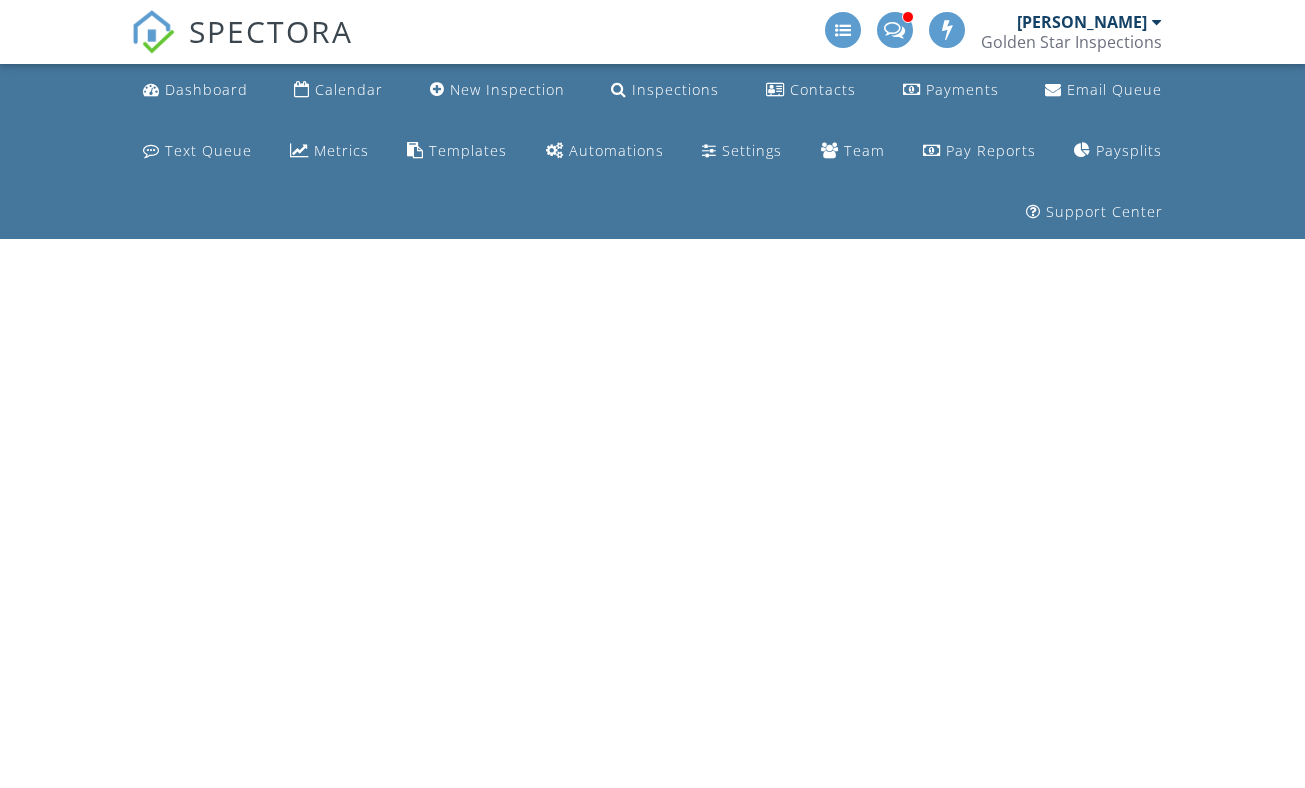 scroll, scrollTop: 0, scrollLeft: 0, axis: both 